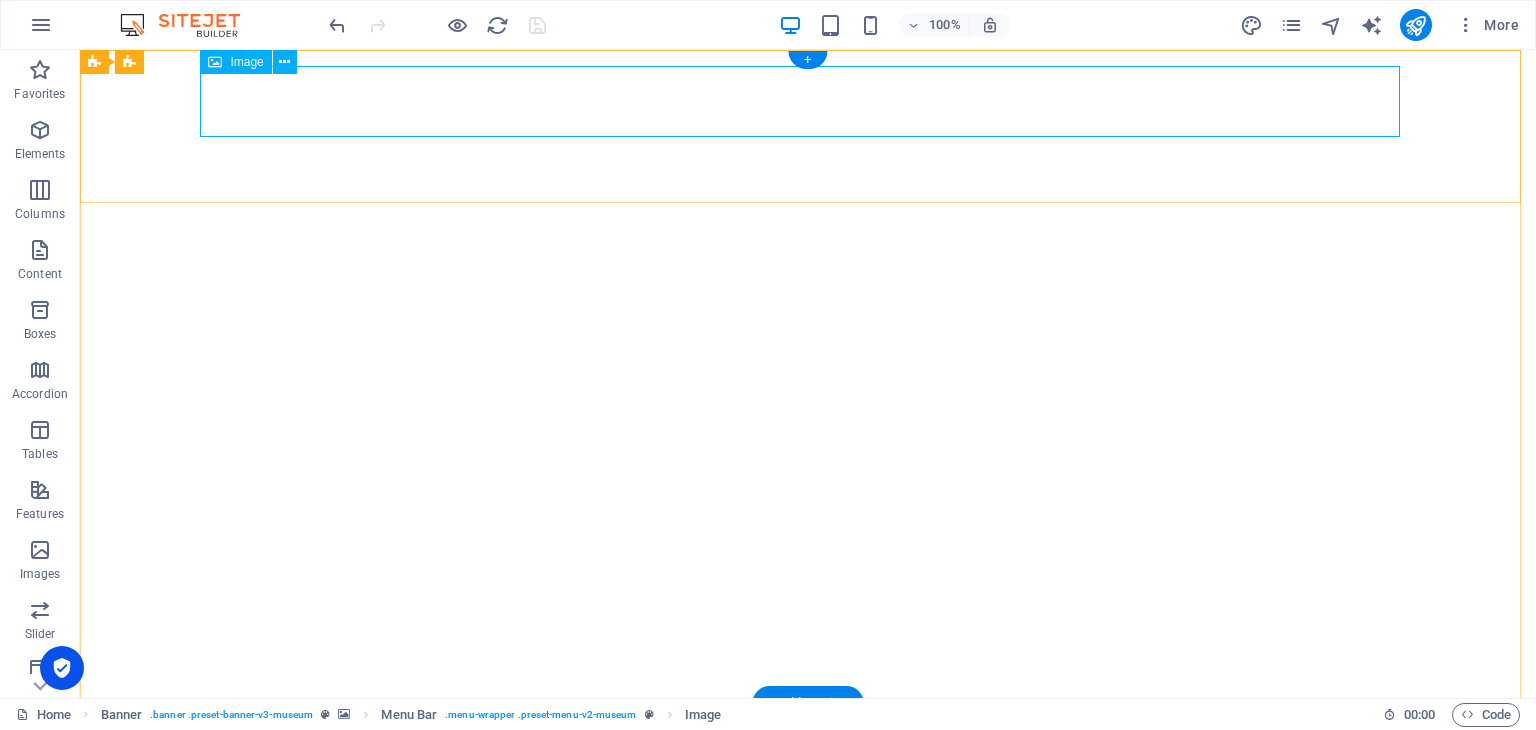 scroll, scrollTop: 0, scrollLeft: 0, axis: both 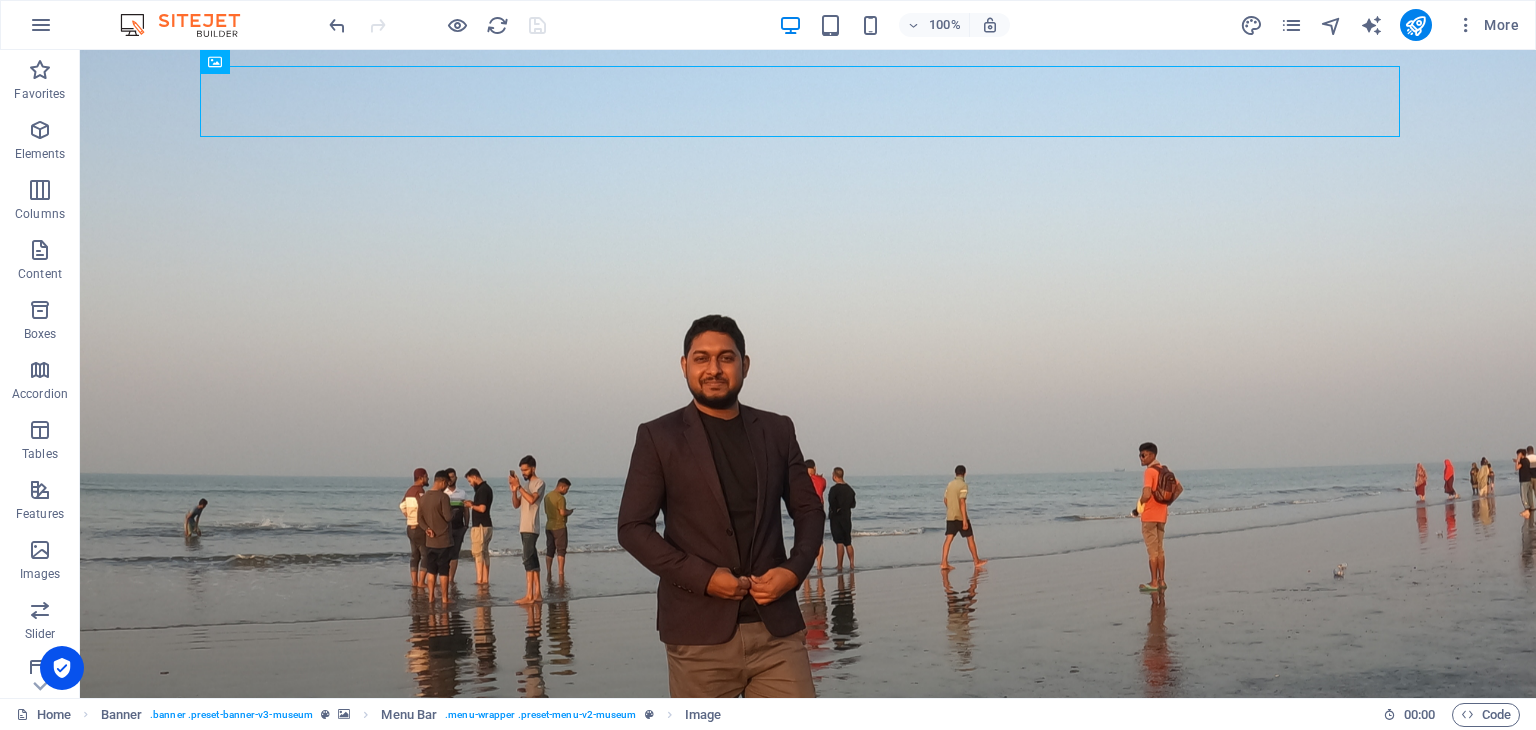 drag, startPoint x: 1412, startPoint y: 25, endPoint x: 1396, endPoint y: 41, distance: 22.627417 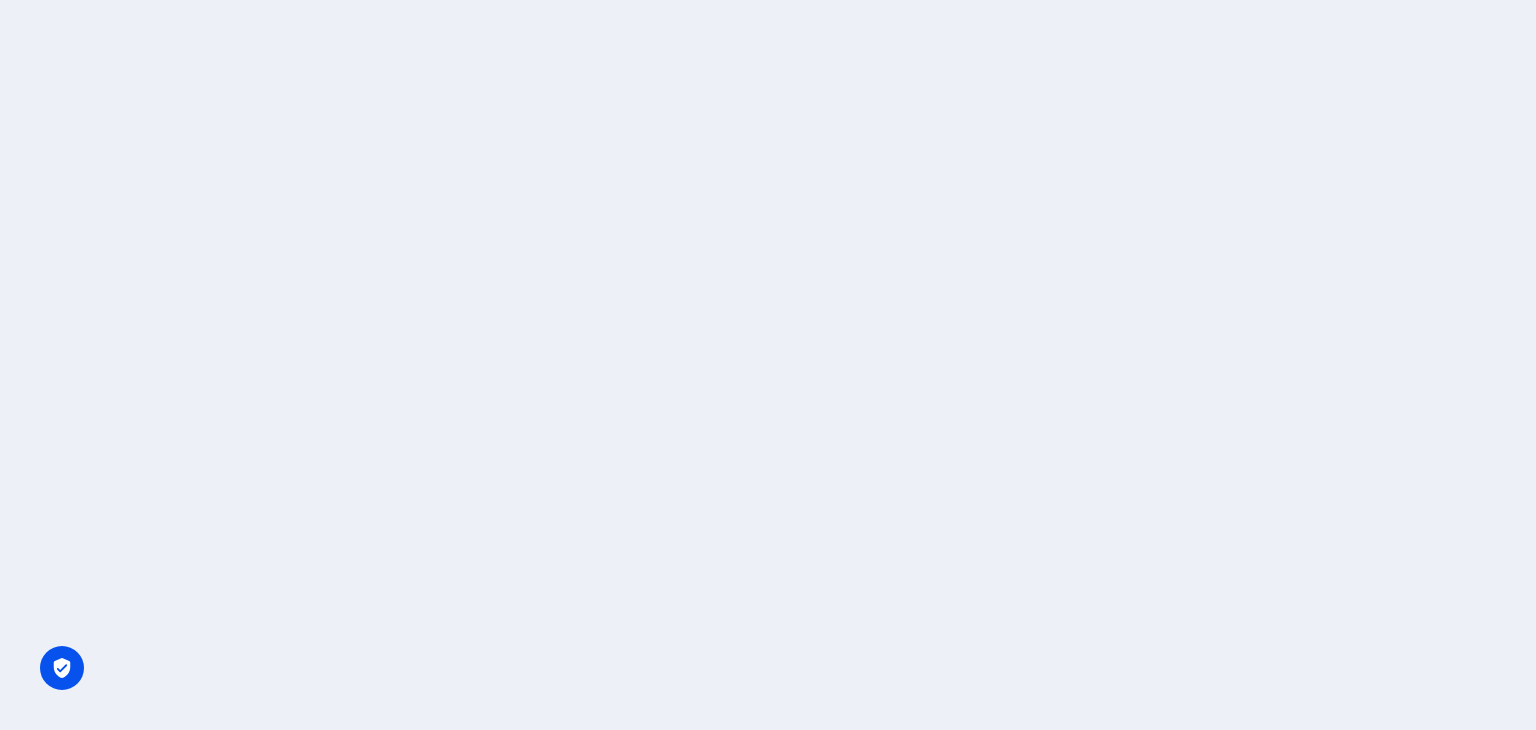scroll, scrollTop: 0, scrollLeft: 0, axis: both 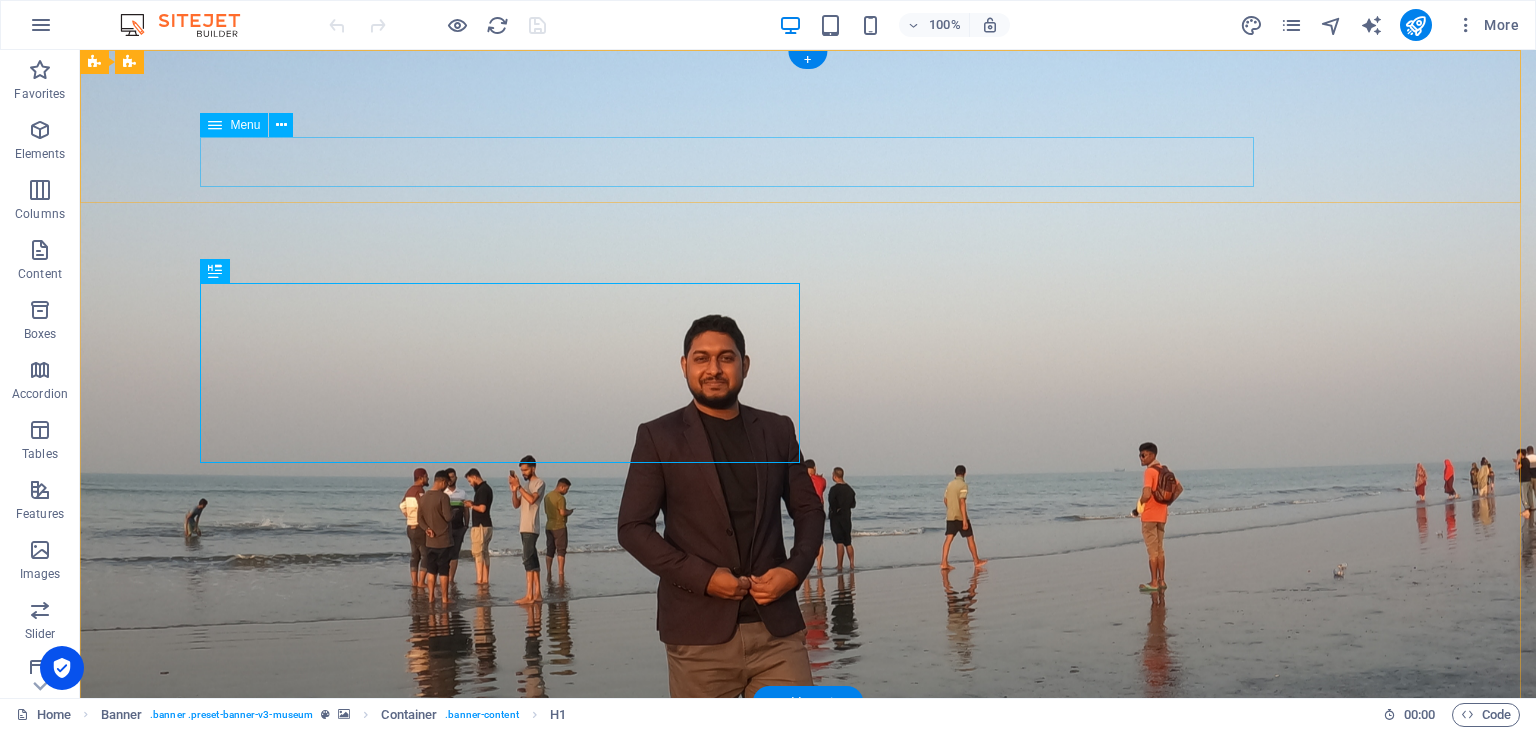 click on "About Us Exhibitions Events Contact" at bounding box center (808, 815) 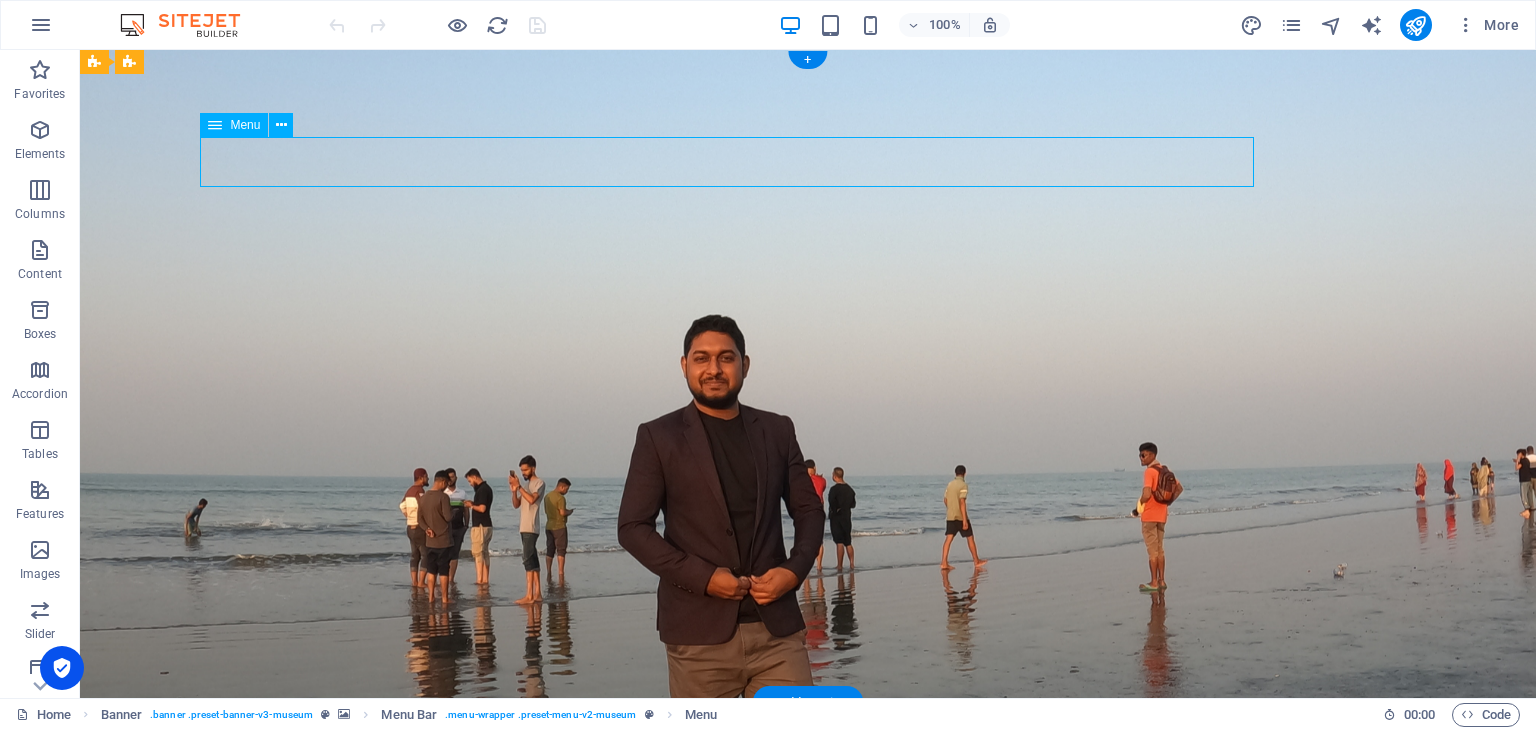 click on "About Us Exhibitions Events Contact" at bounding box center (808, 815) 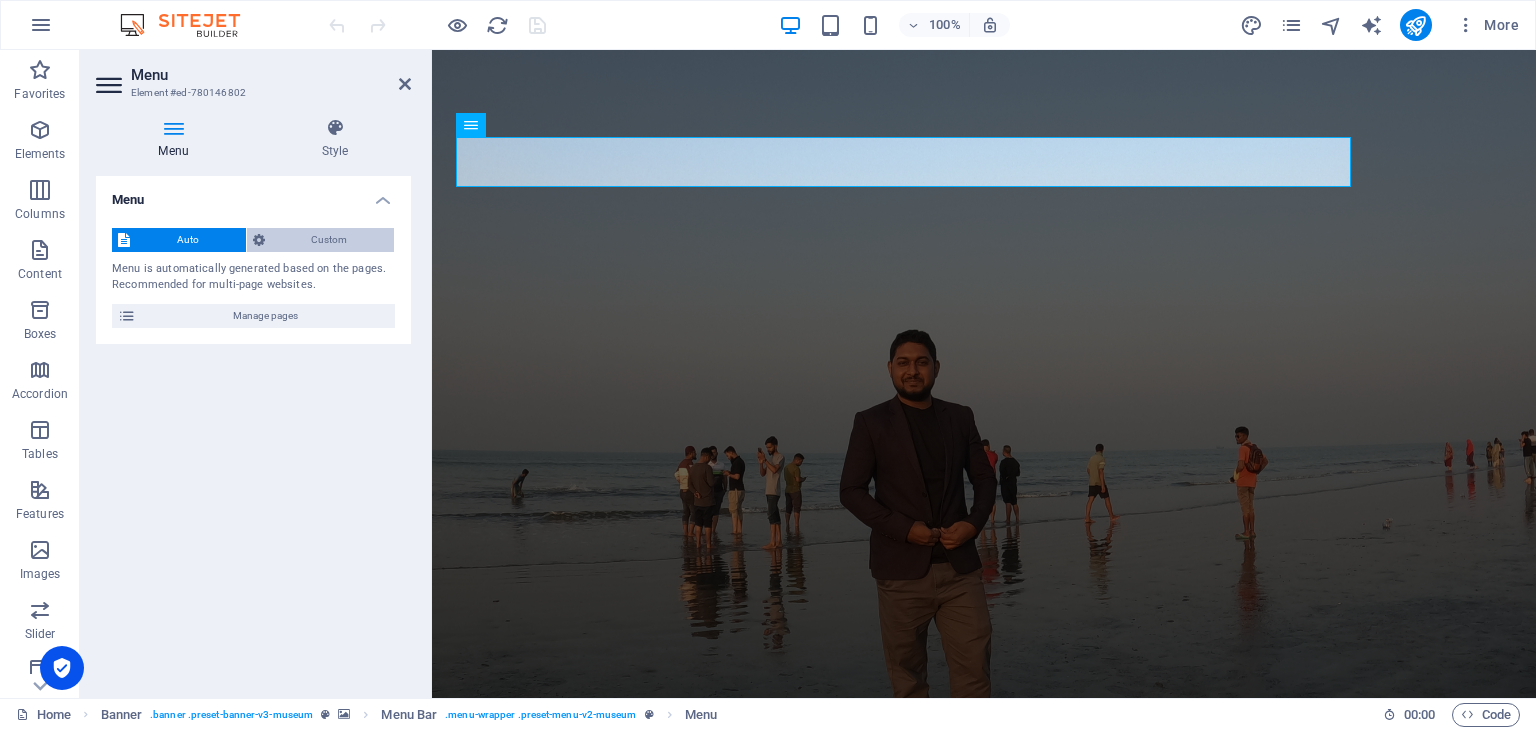 click on "Custom" at bounding box center (330, 240) 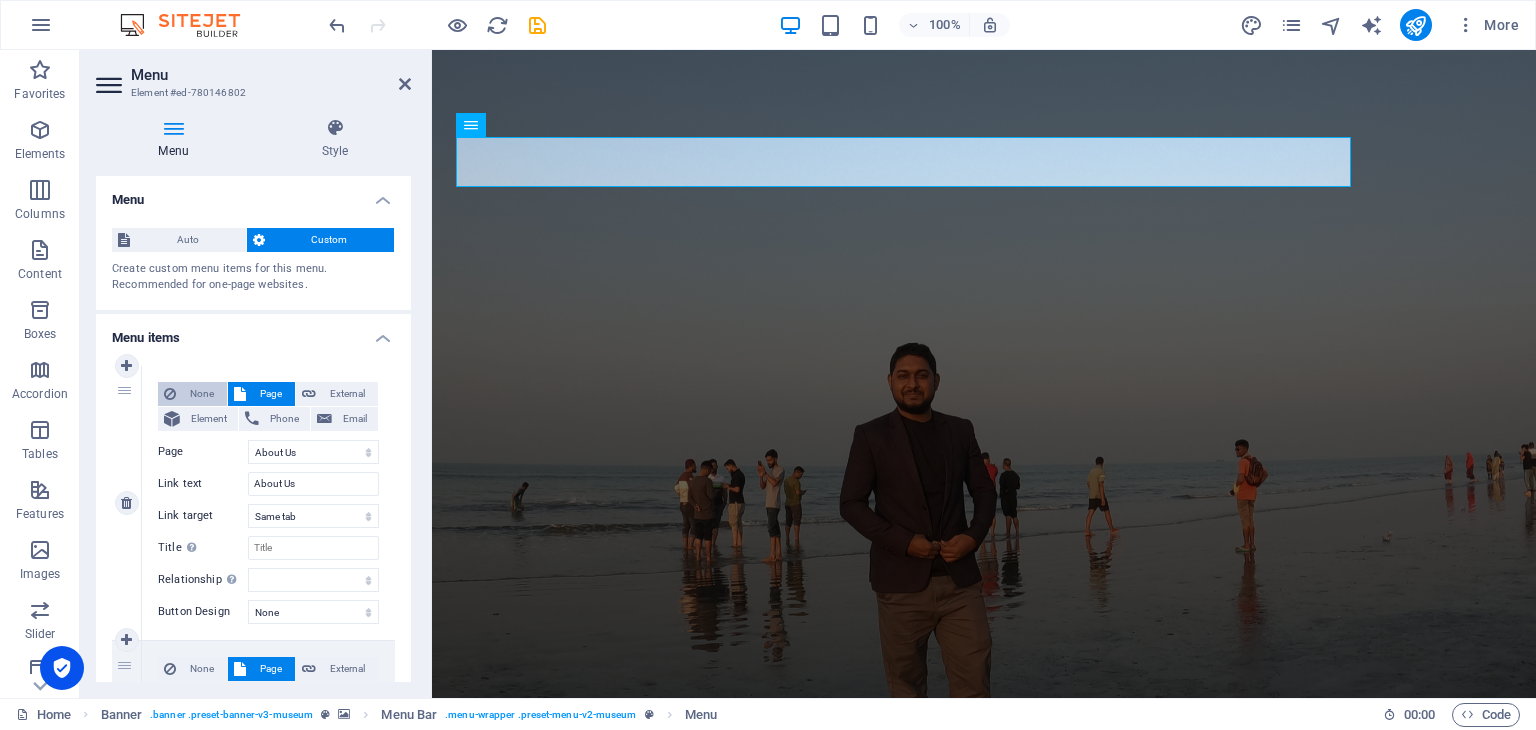 click on "None" at bounding box center [201, 394] 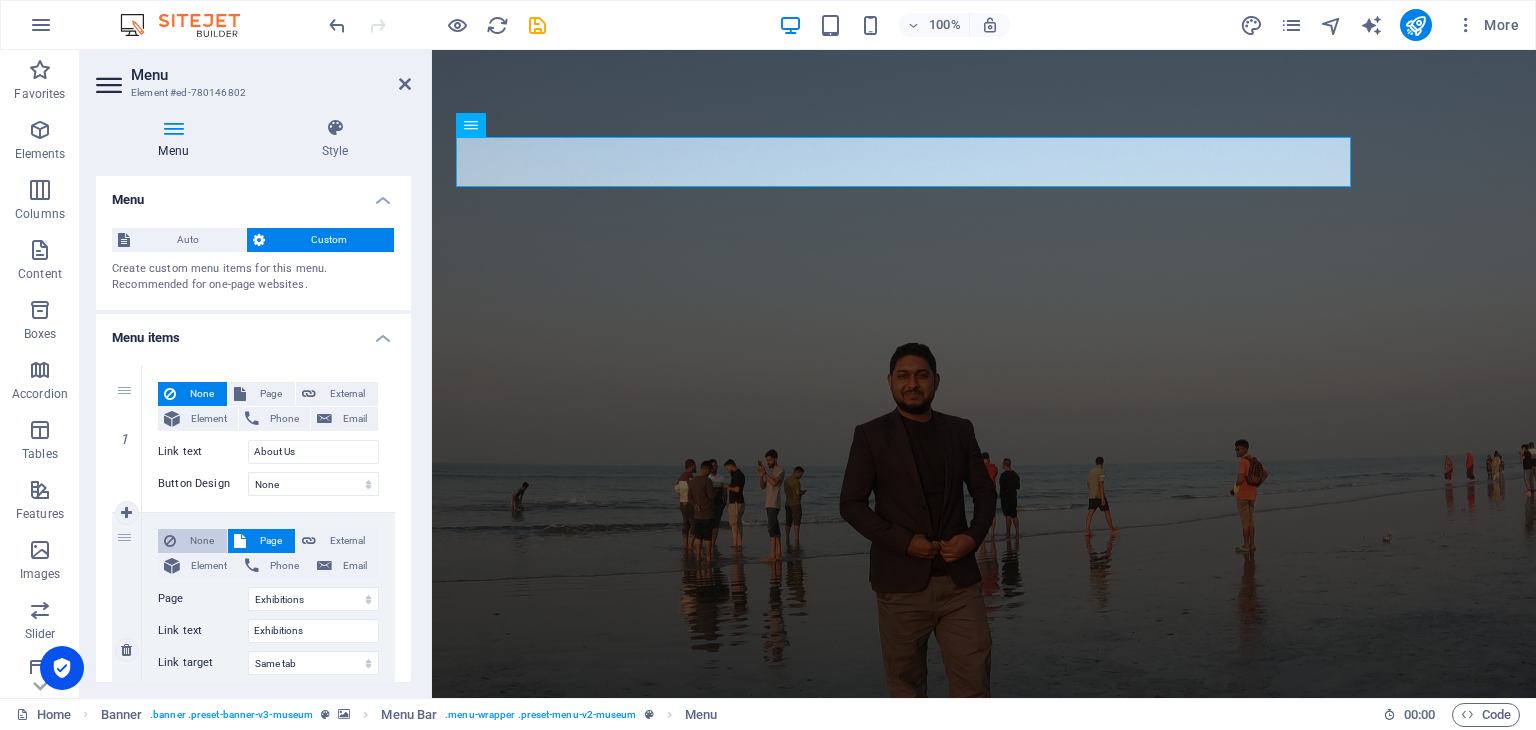 click on "None" at bounding box center [201, 541] 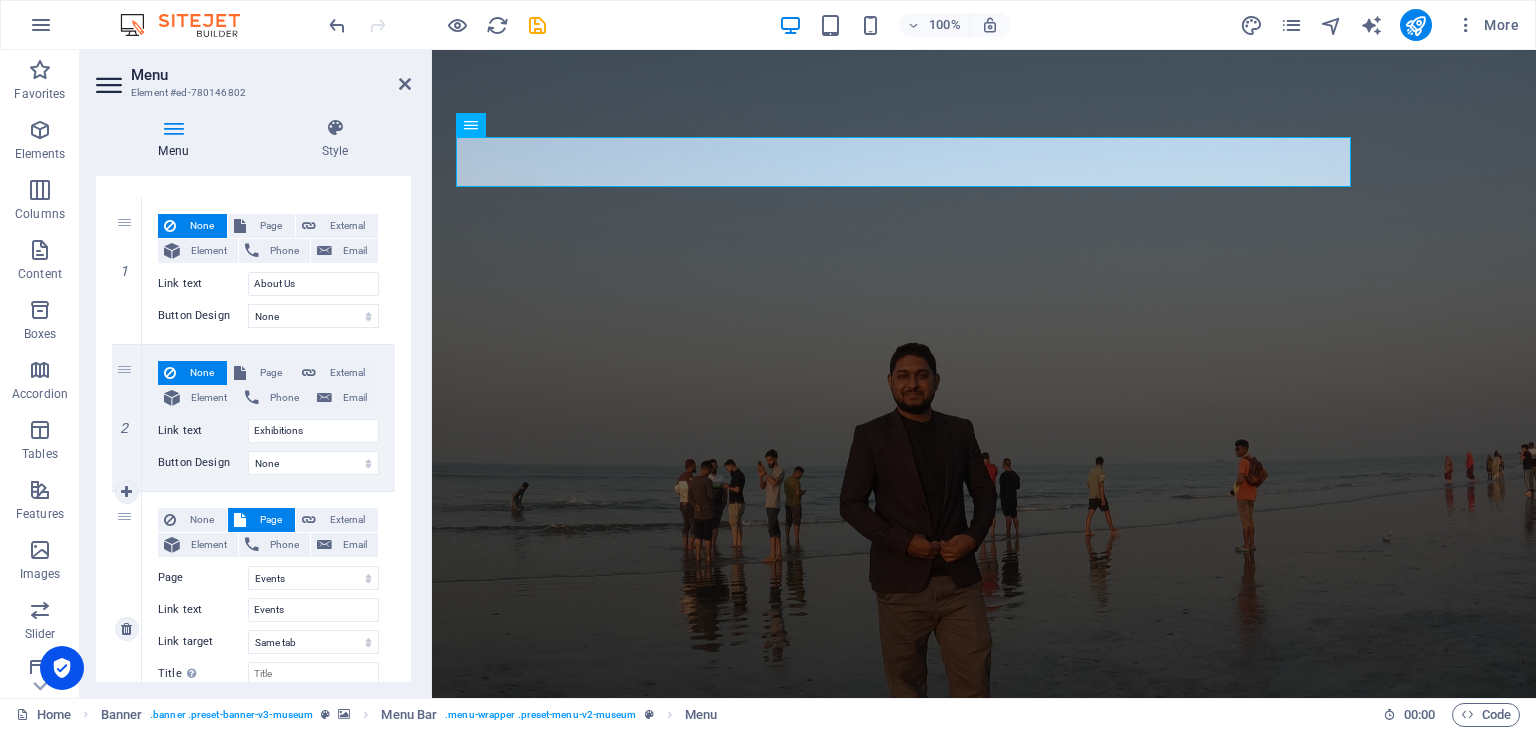 scroll, scrollTop: 200, scrollLeft: 0, axis: vertical 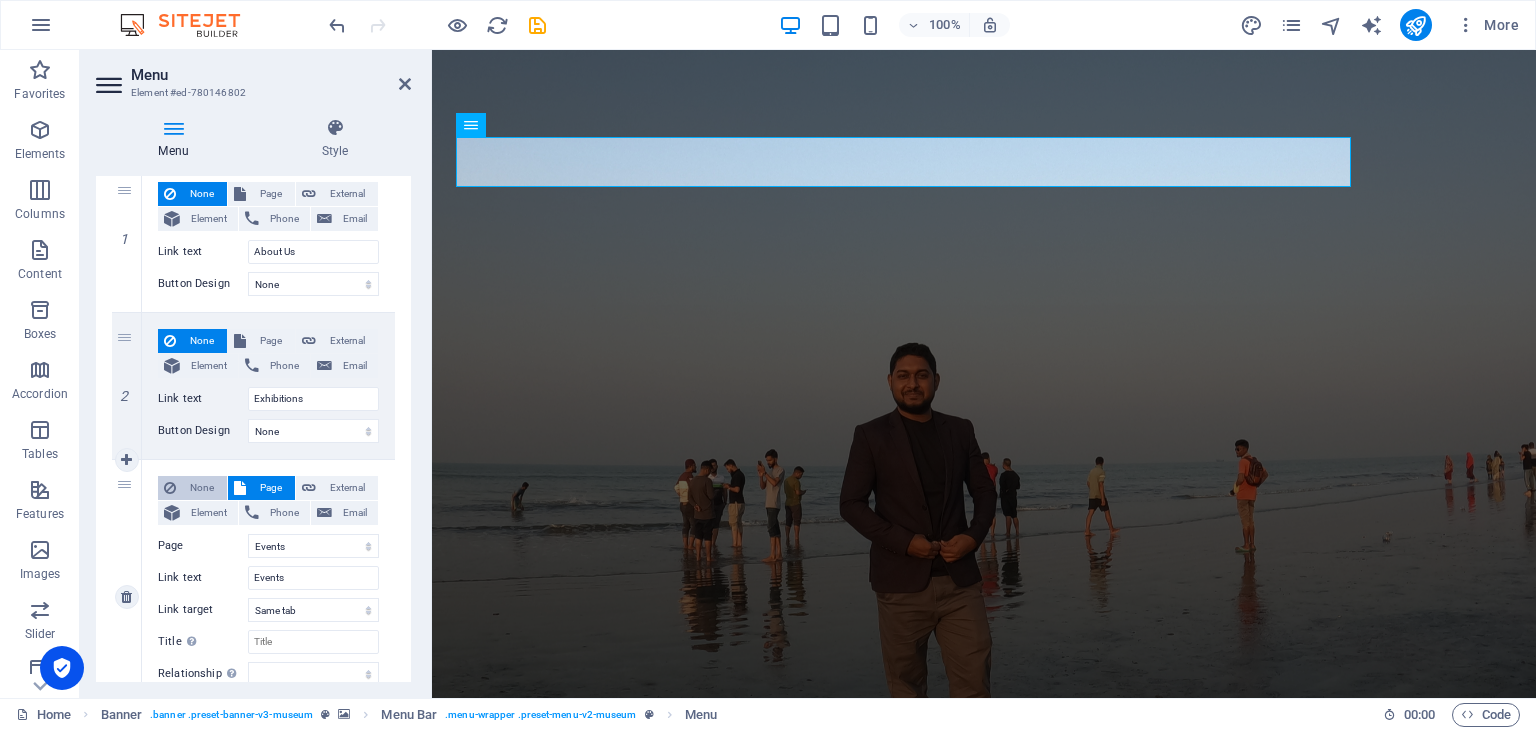 click on "None" at bounding box center [201, 488] 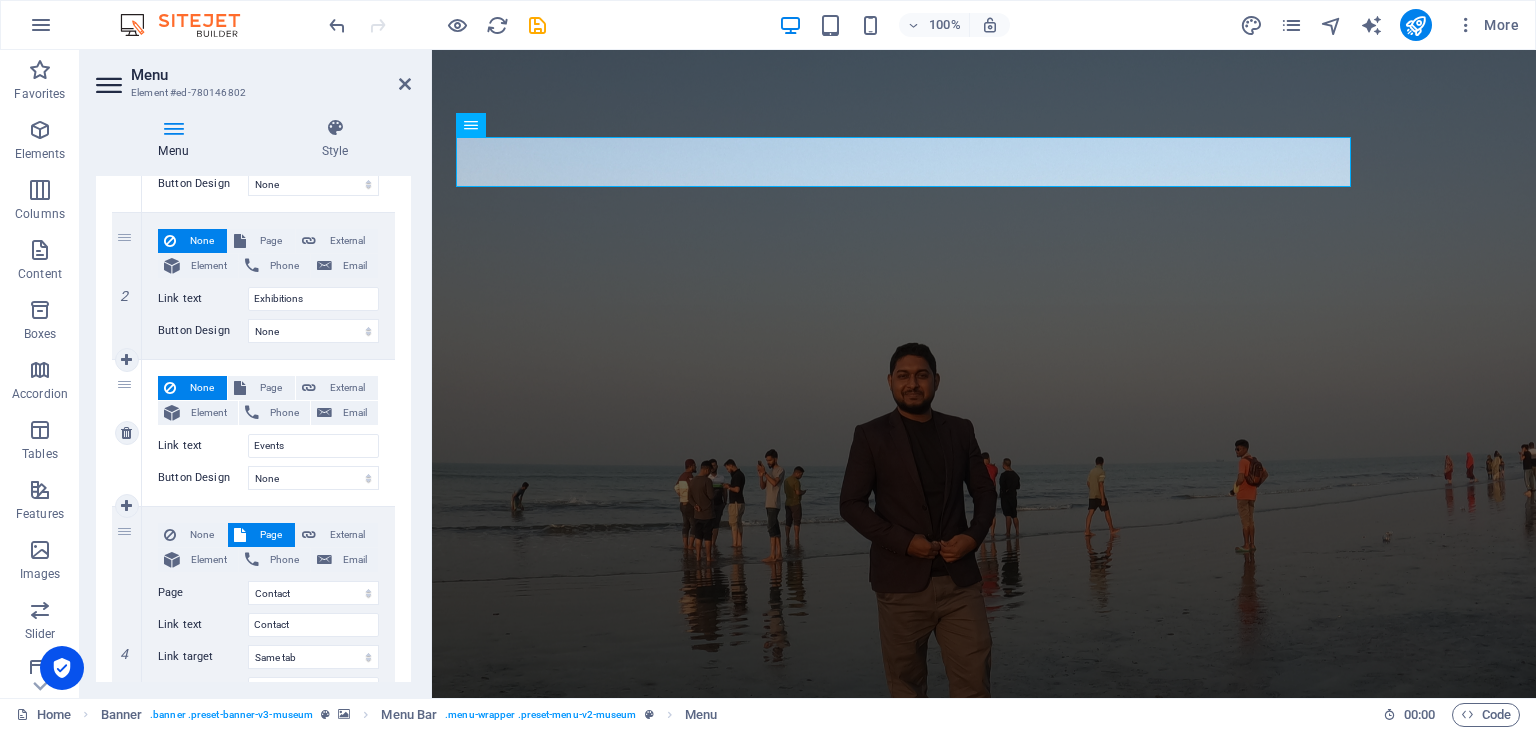 scroll, scrollTop: 400, scrollLeft: 0, axis: vertical 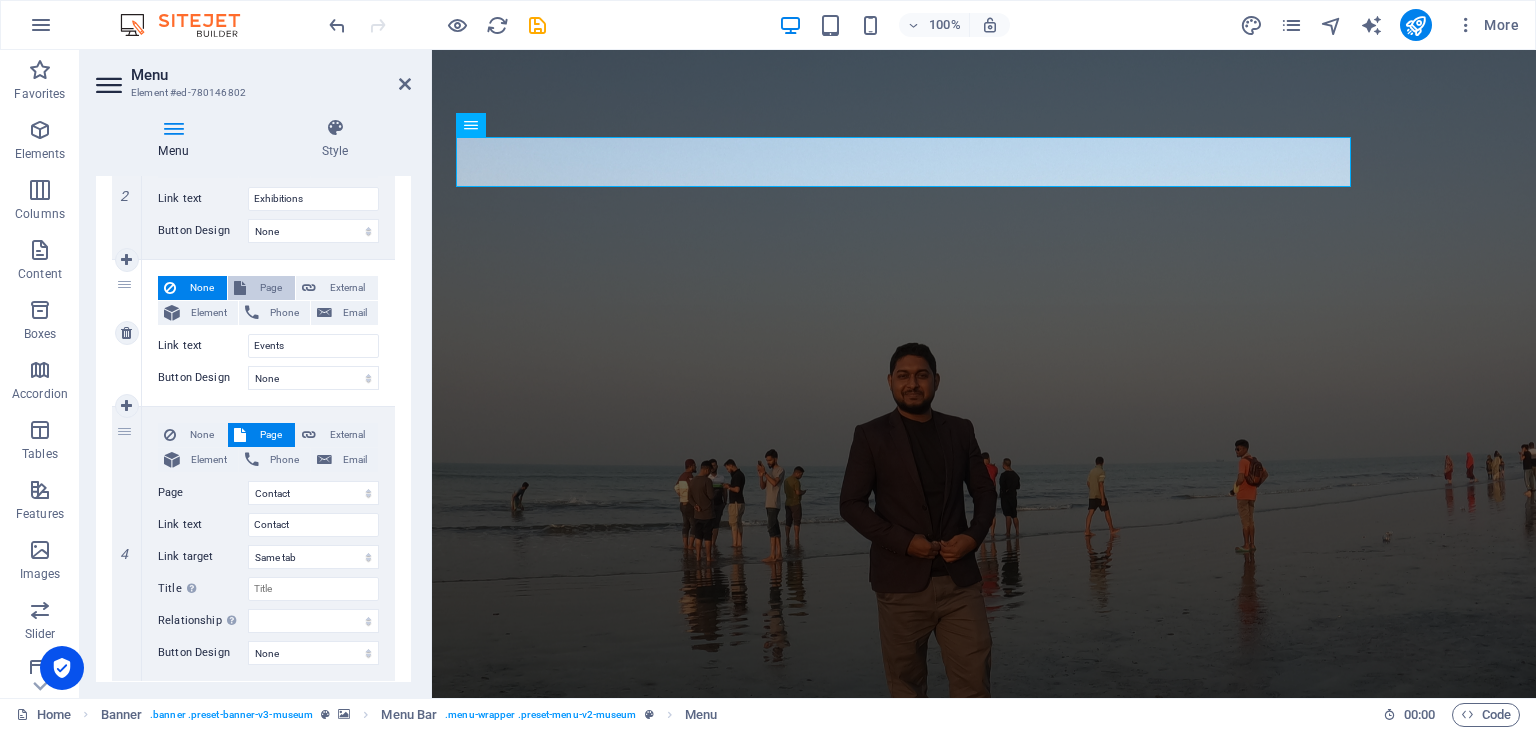 click on "Page" at bounding box center [270, 288] 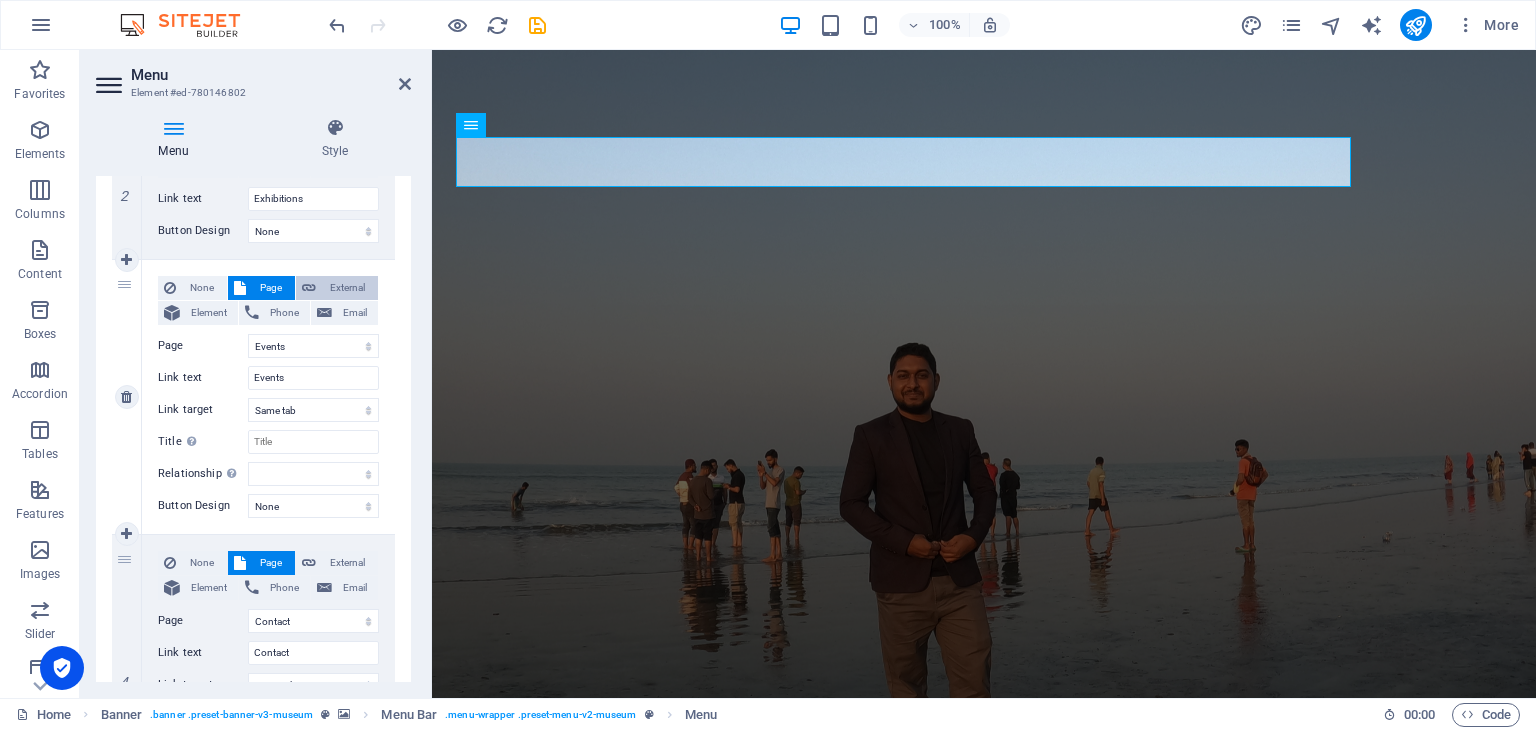 click at bounding box center (309, 288) 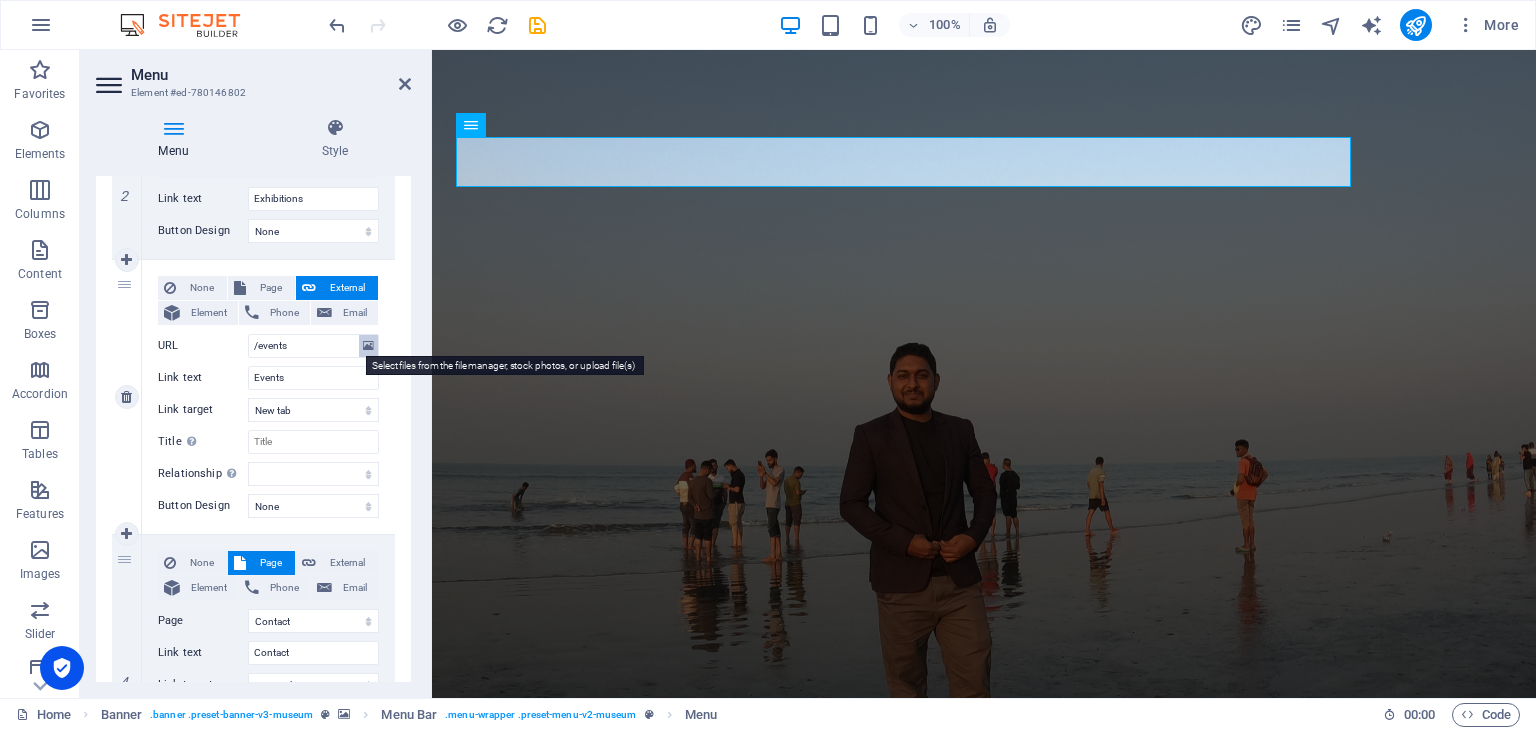 click at bounding box center (368, 346) 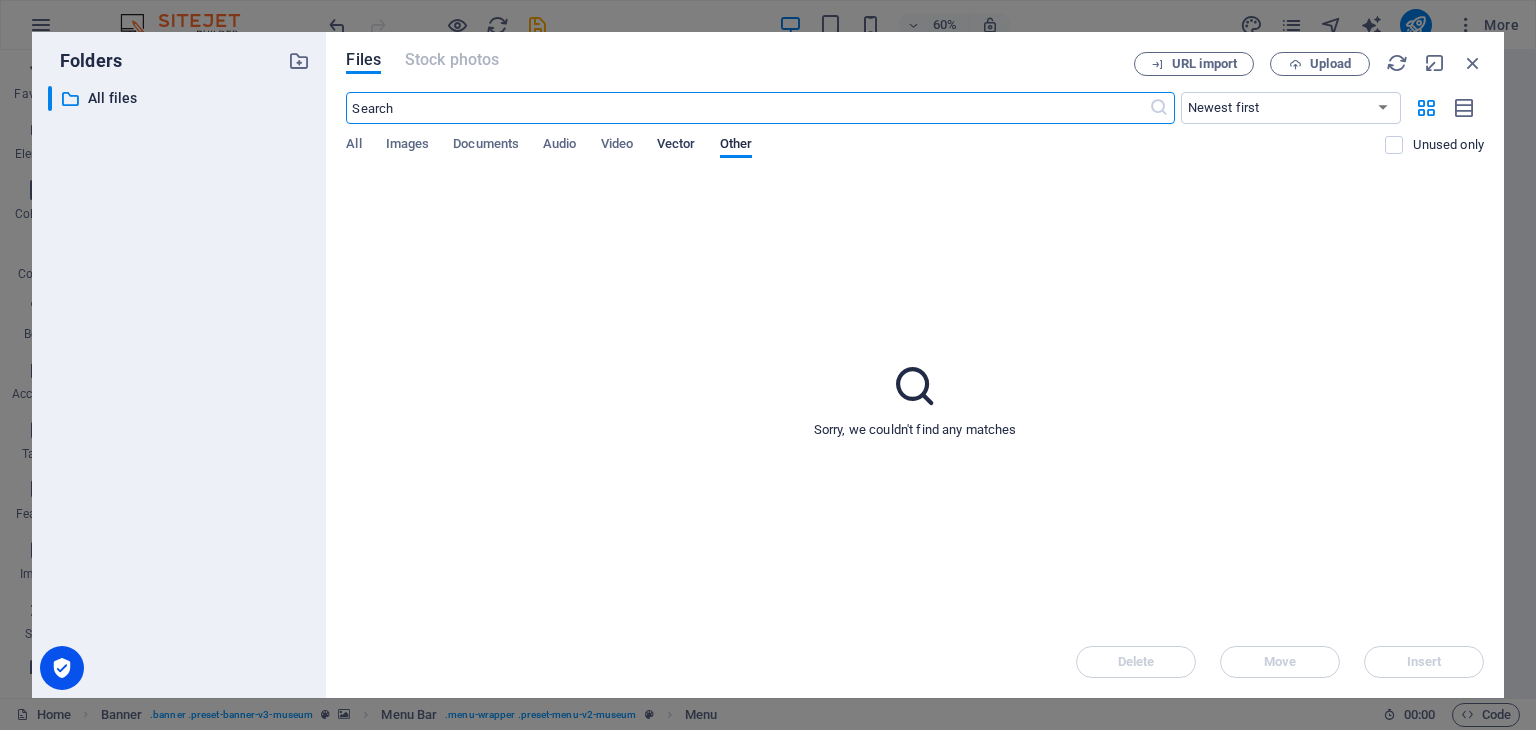 click on "Vector" at bounding box center [676, 146] 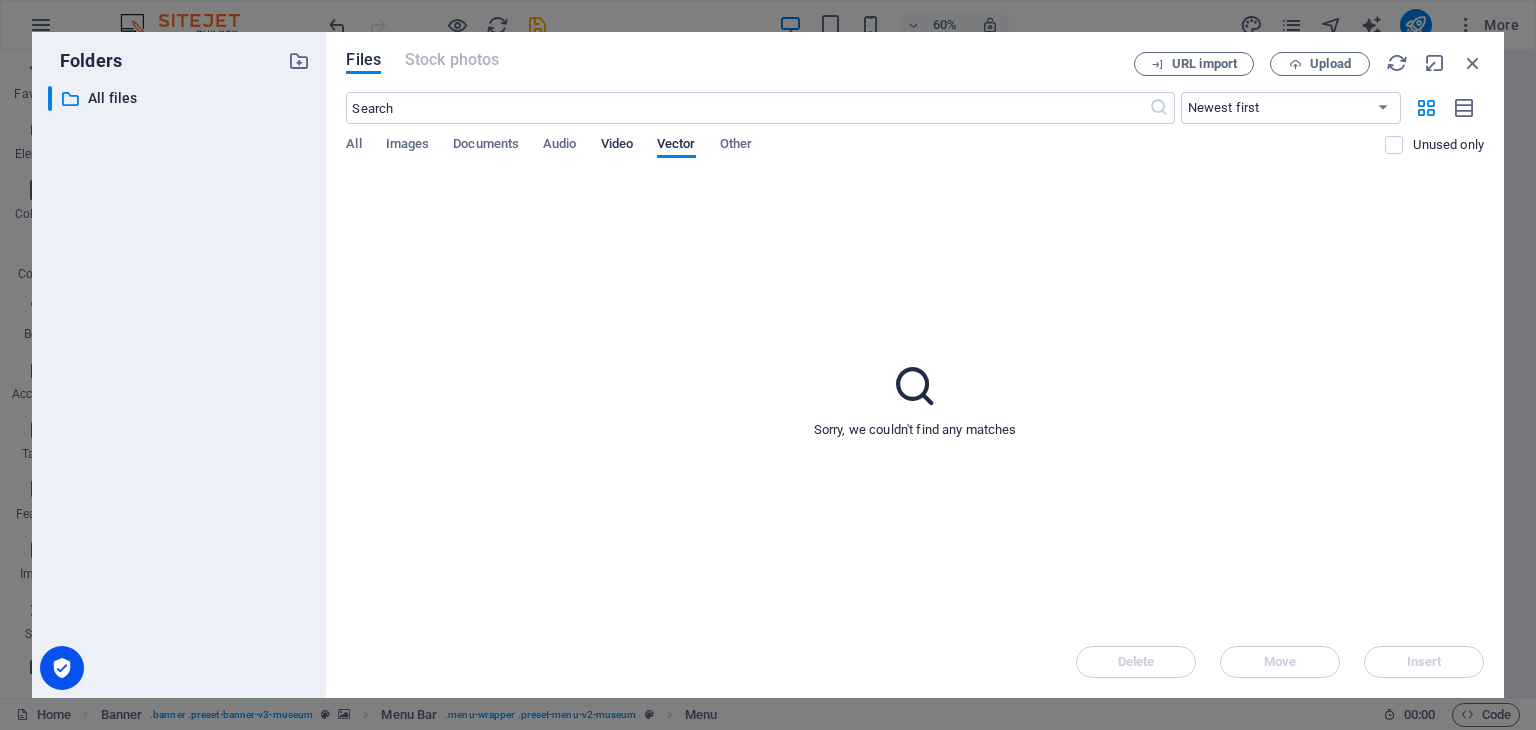 click on "Video" at bounding box center [617, 146] 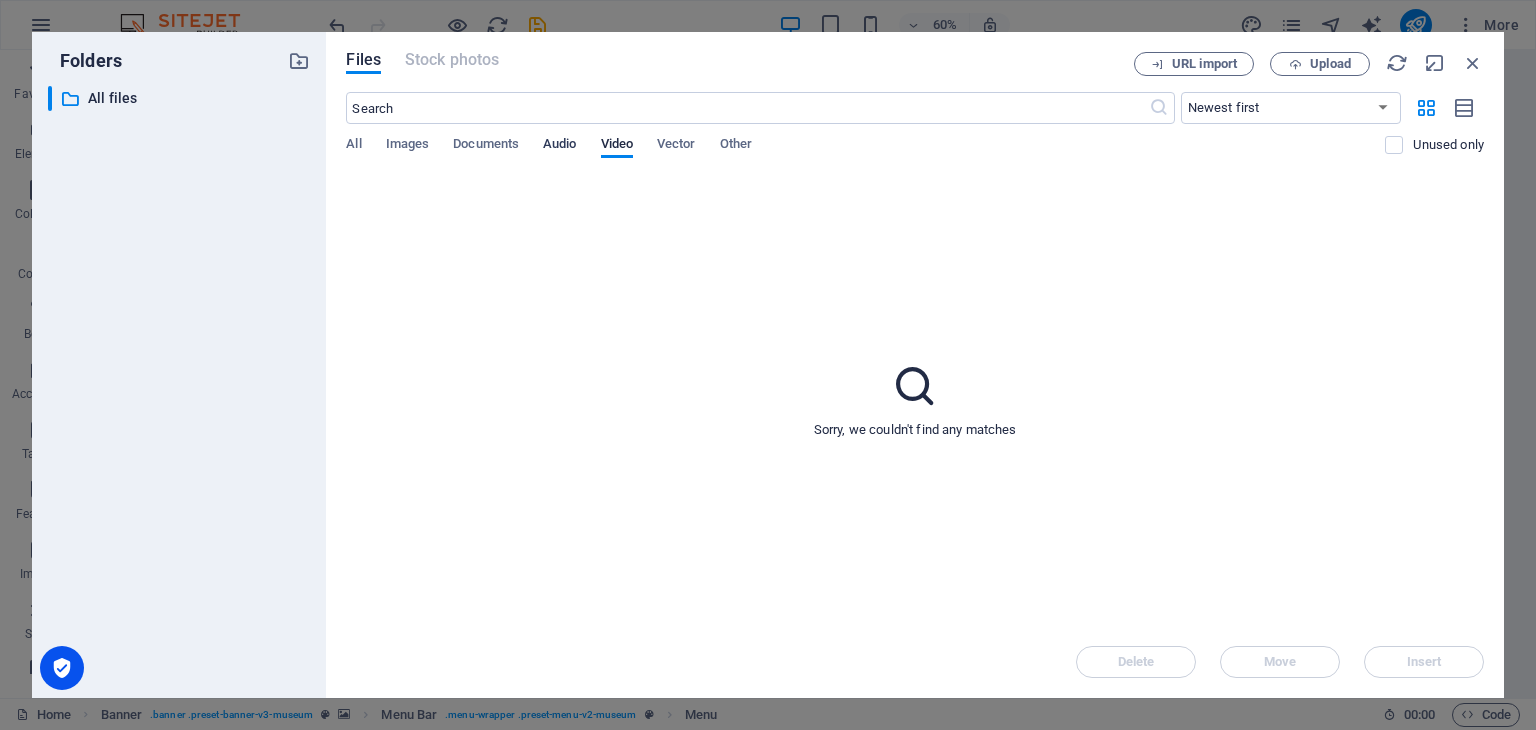 click on "Audio" at bounding box center [559, 146] 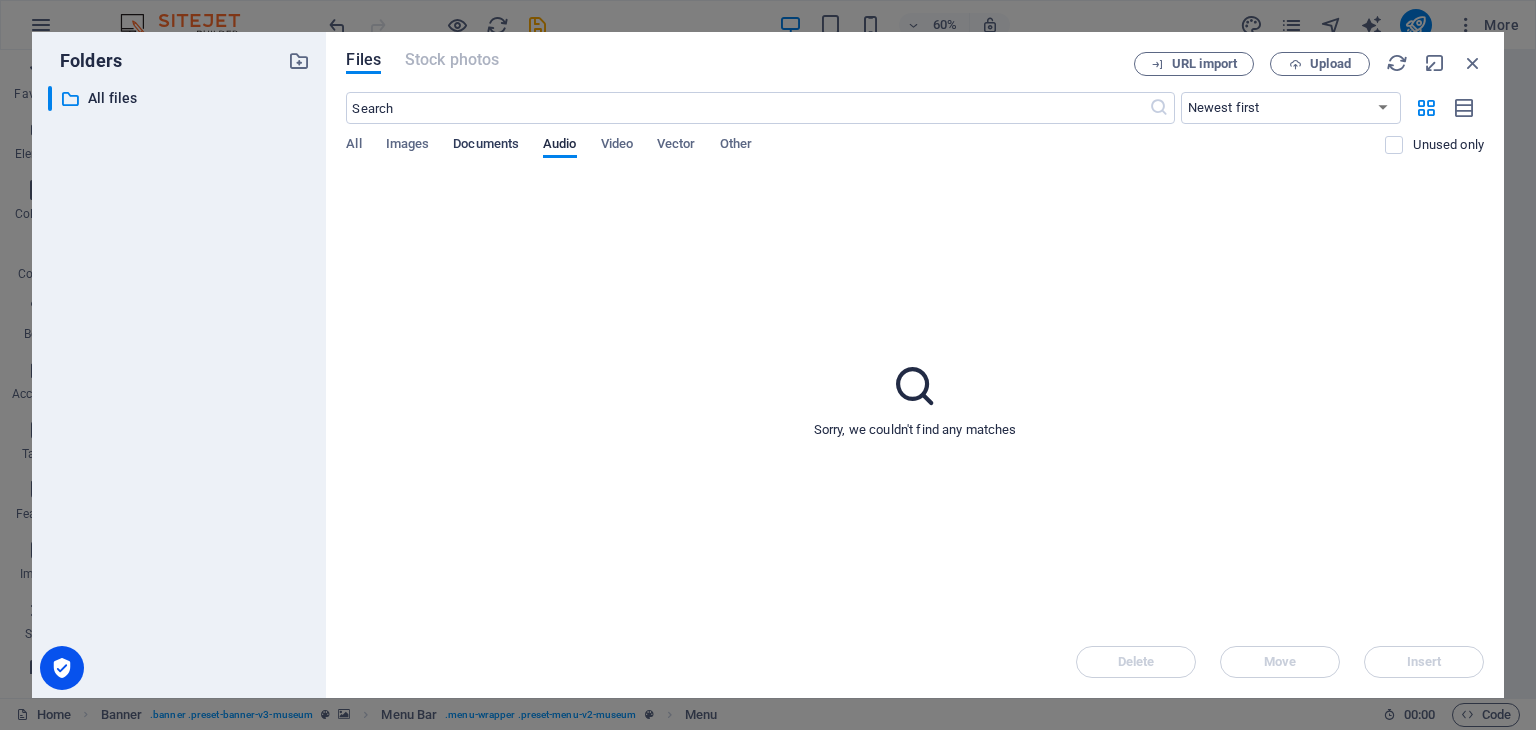 click on "Documents" at bounding box center (486, 146) 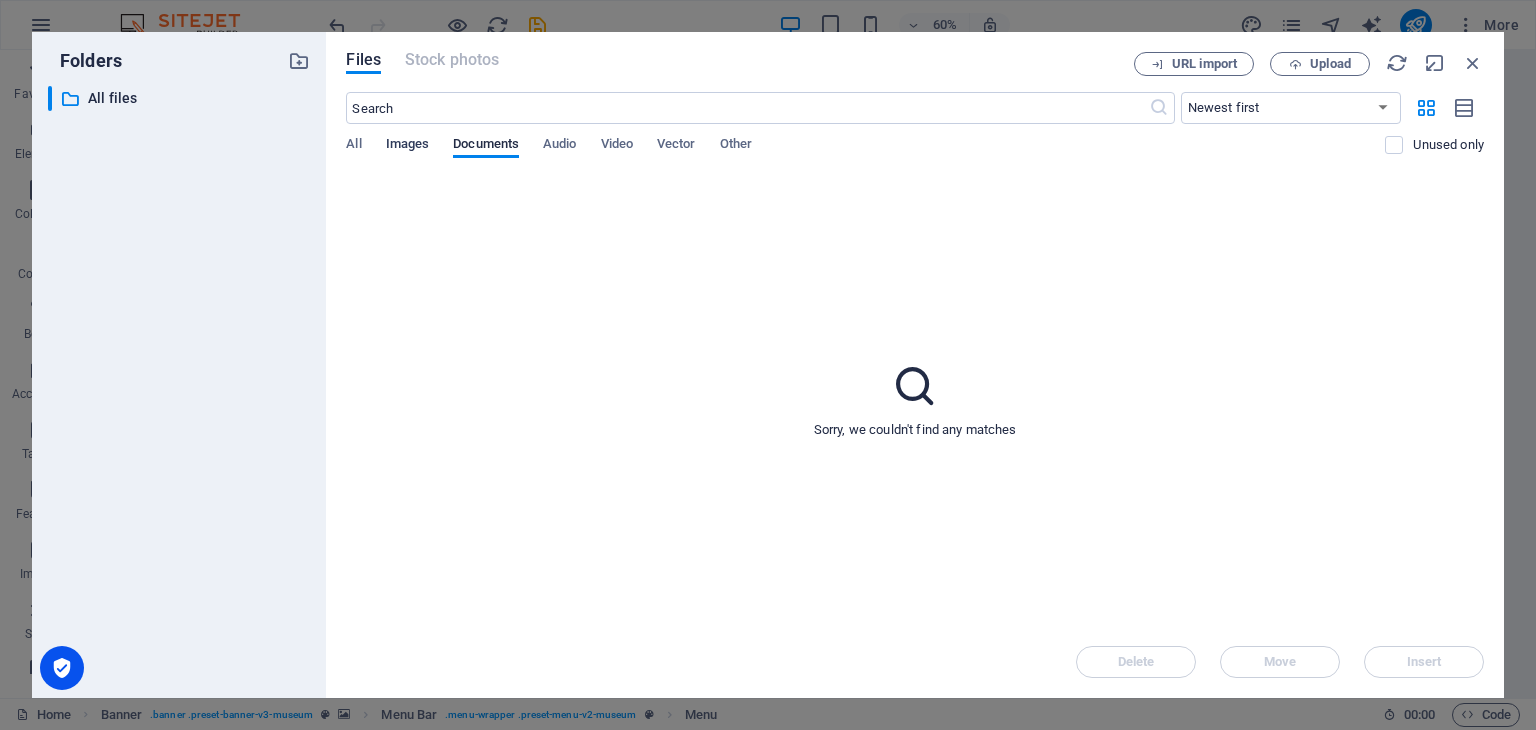 click on "Images" at bounding box center [408, 146] 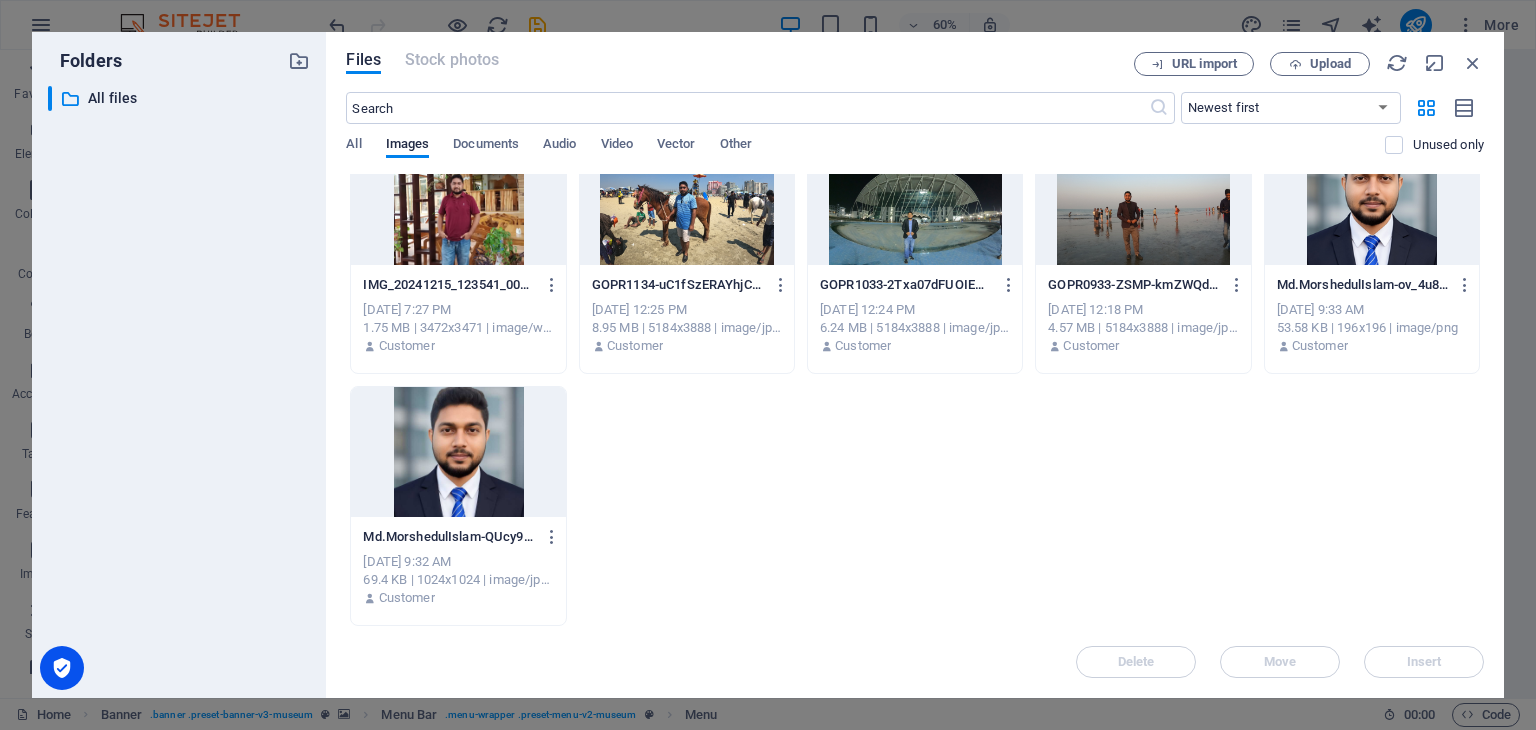 scroll, scrollTop: 0, scrollLeft: 0, axis: both 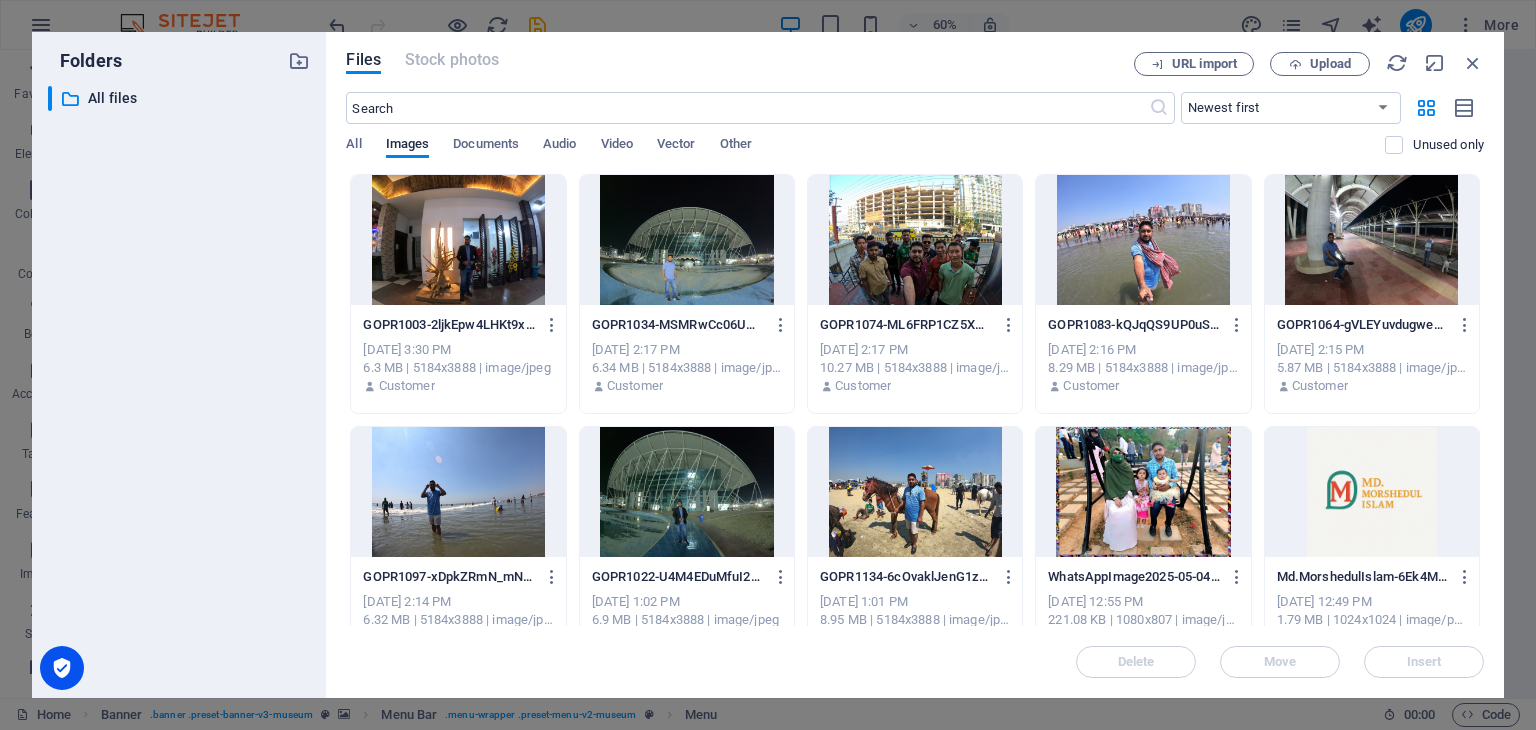 click at bounding box center (687, 240) 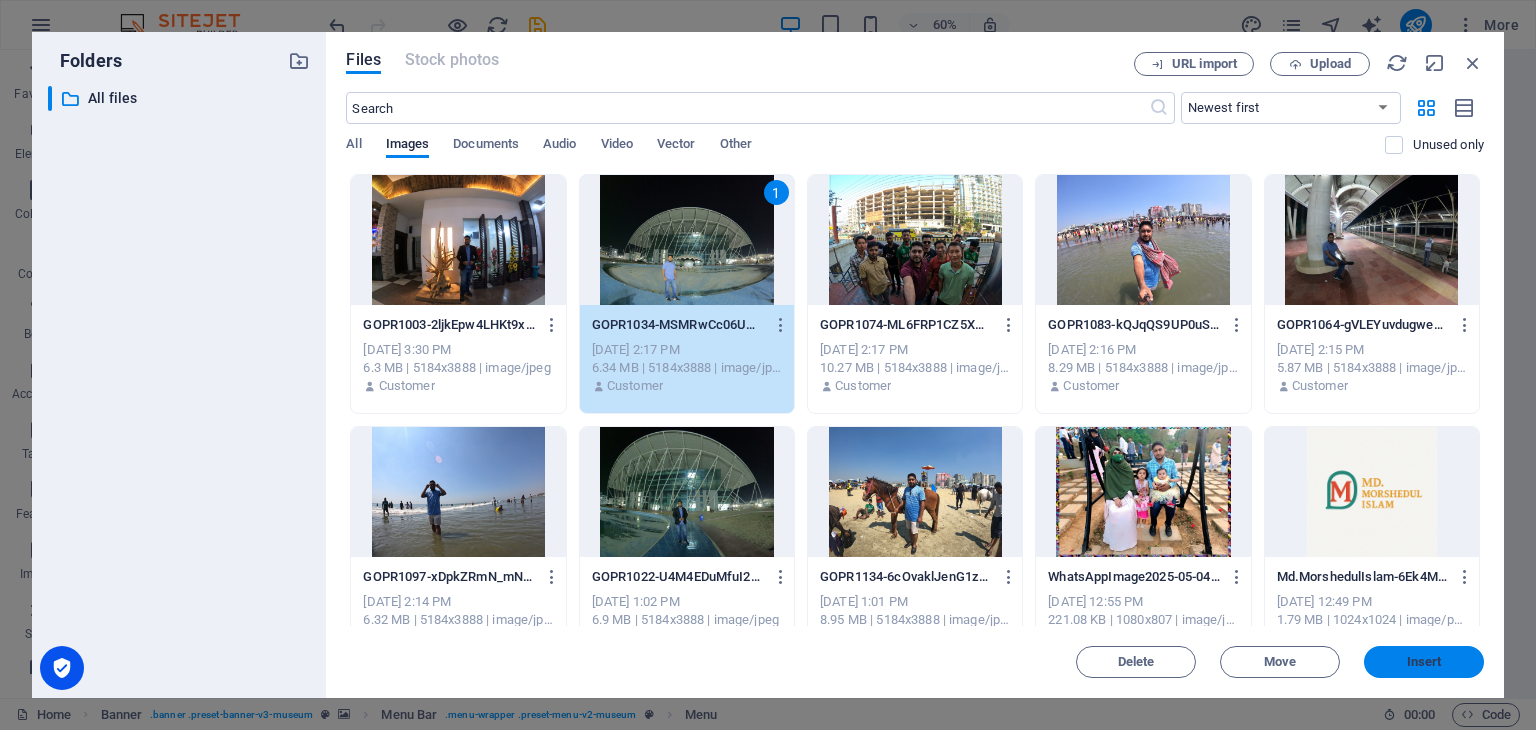 click on "Insert" at bounding box center [1424, 662] 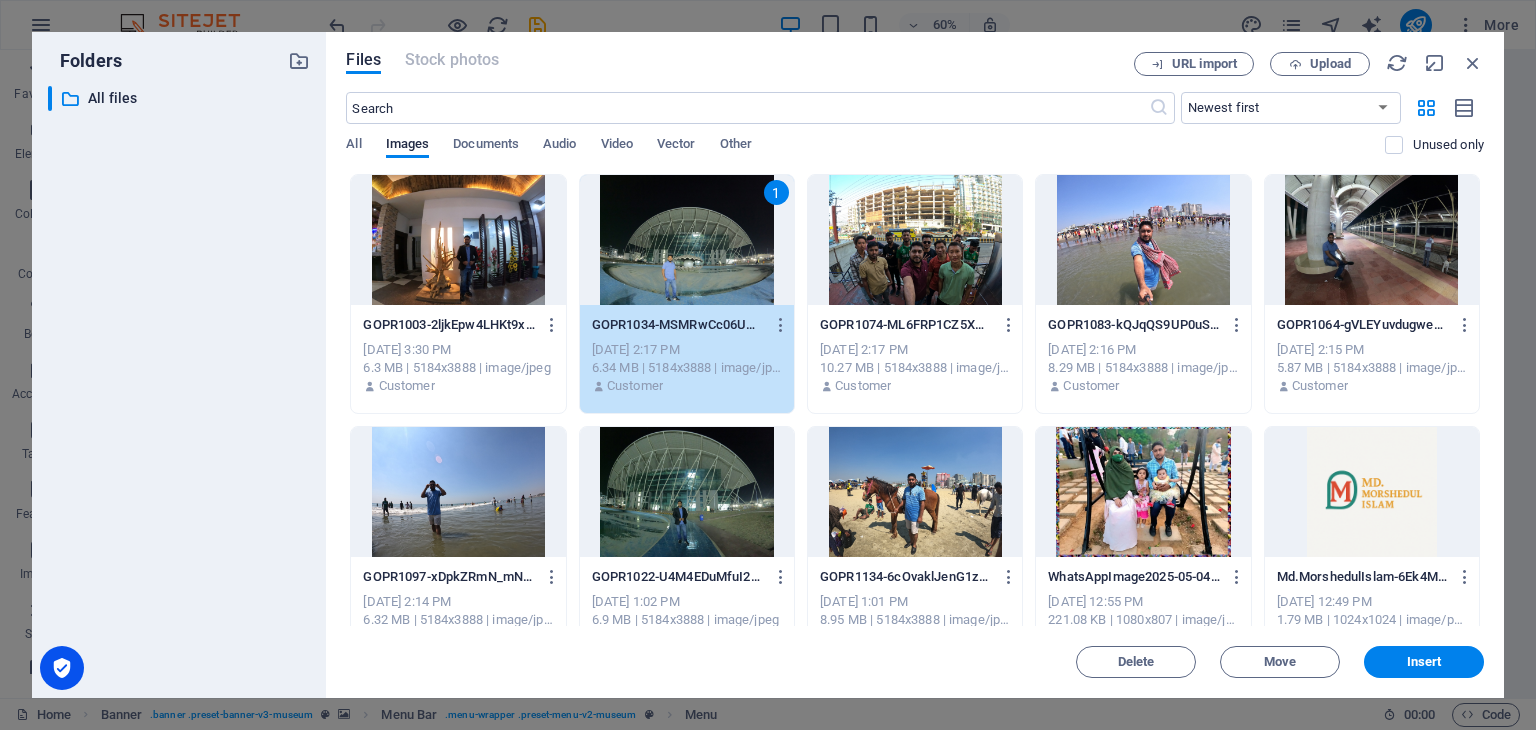 type on "https://cdn1.site-media.eu/images/0/17522217/GOPR1034-MSMRwCc06UwW9xFT7g69jQ.JPG" 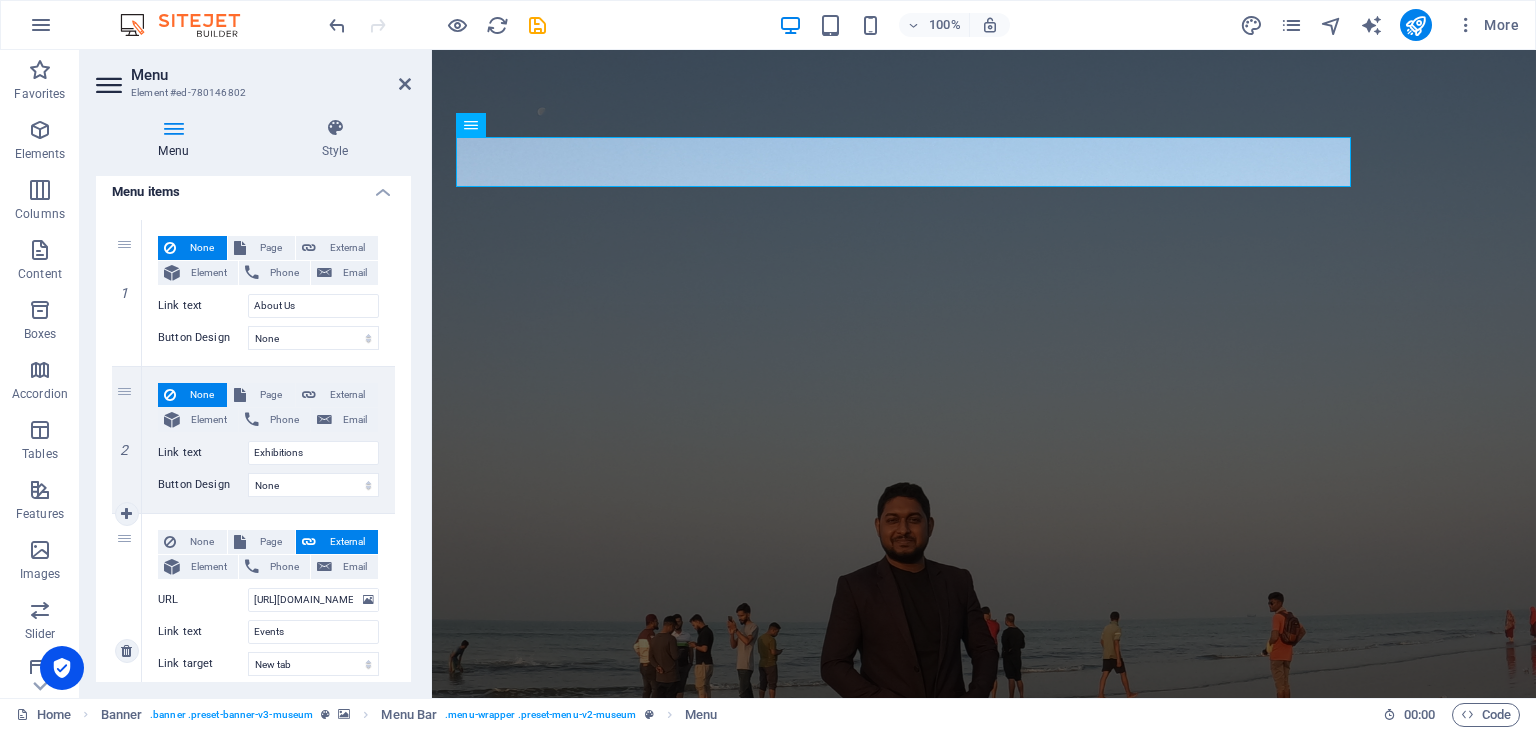 scroll, scrollTop: 100, scrollLeft: 0, axis: vertical 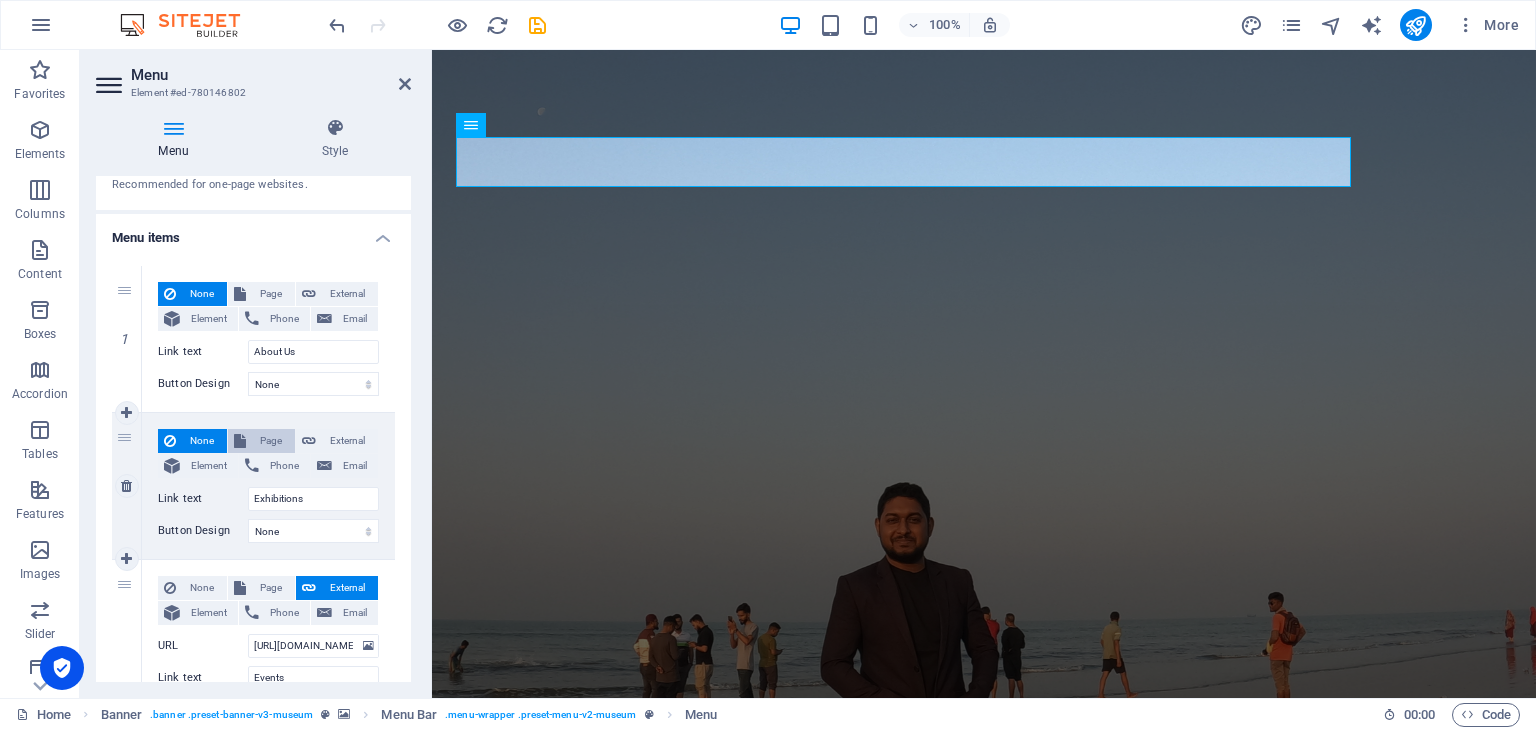 click on "Page" at bounding box center [270, 441] 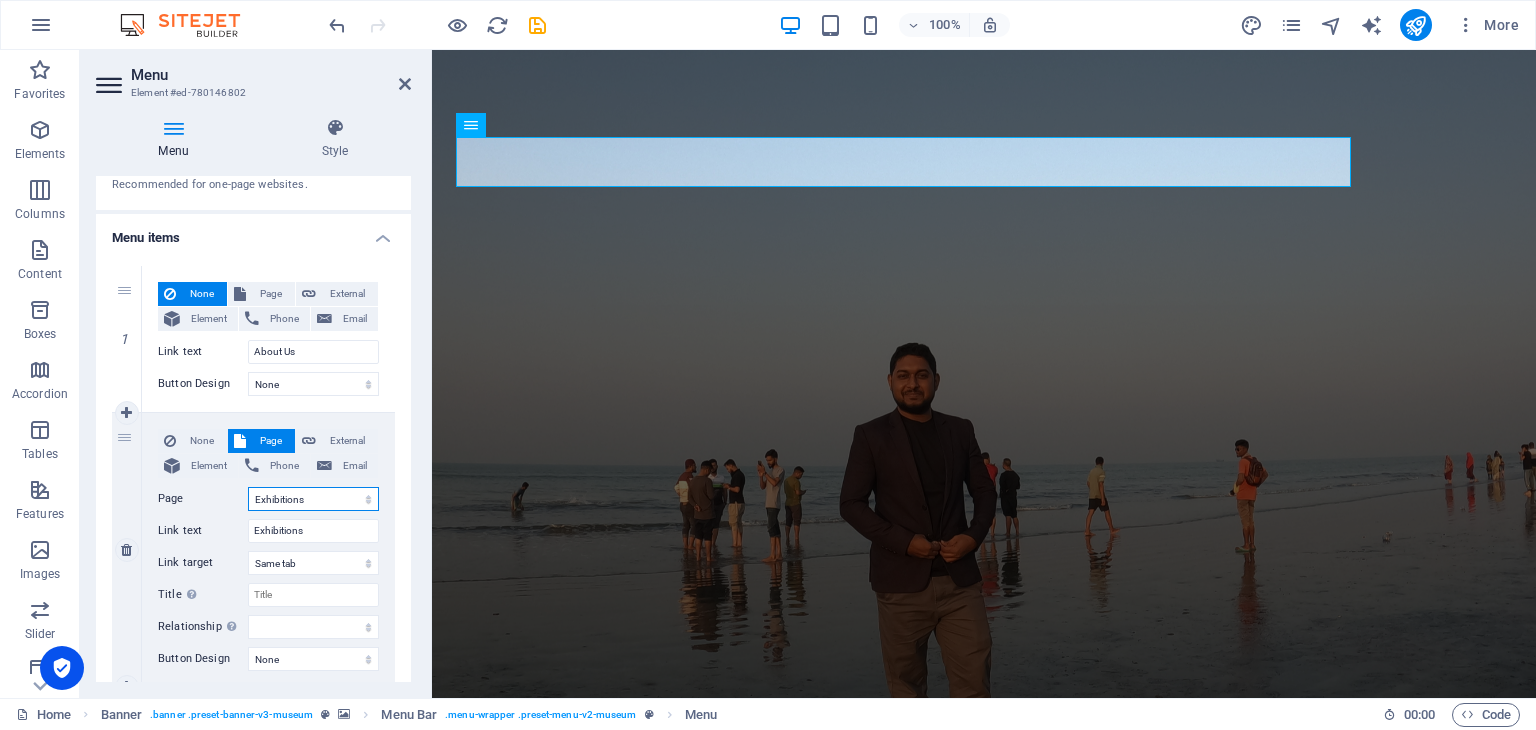 click on "Home About Us Exhibitions Events Contact Privacy Legal Notice" at bounding box center [313, 499] 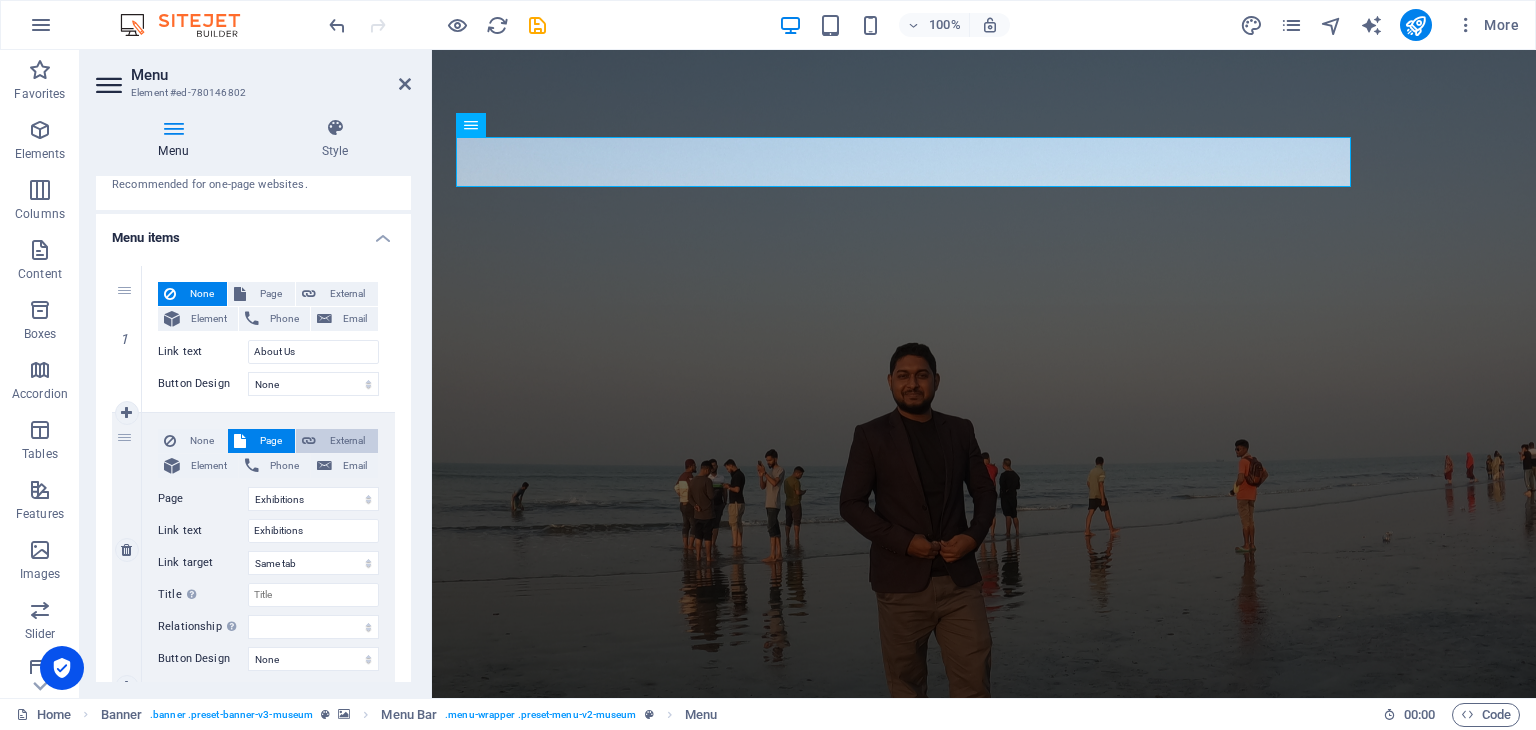 click on "External" at bounding box center (347, 441) 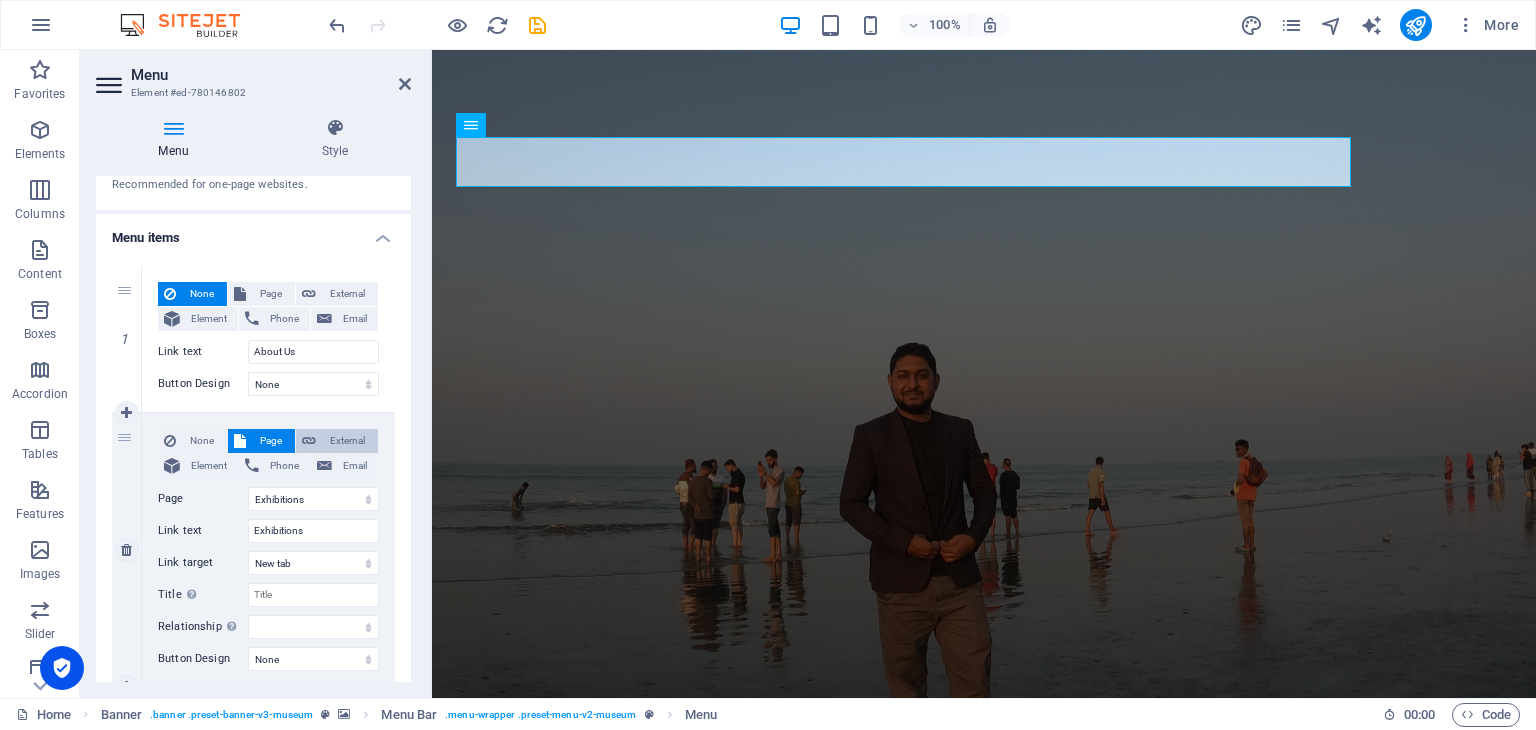 select 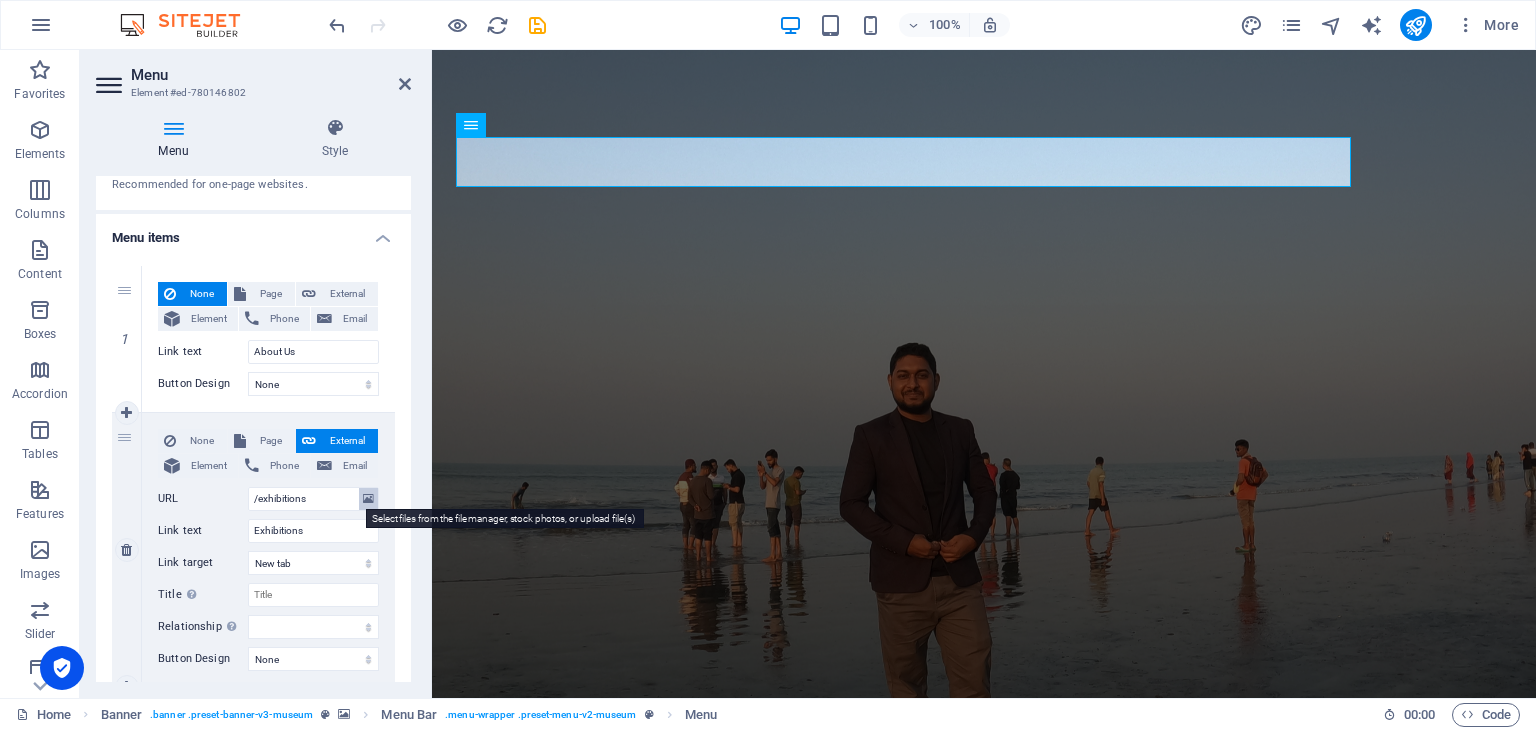 click at bounding box center (368, 499) 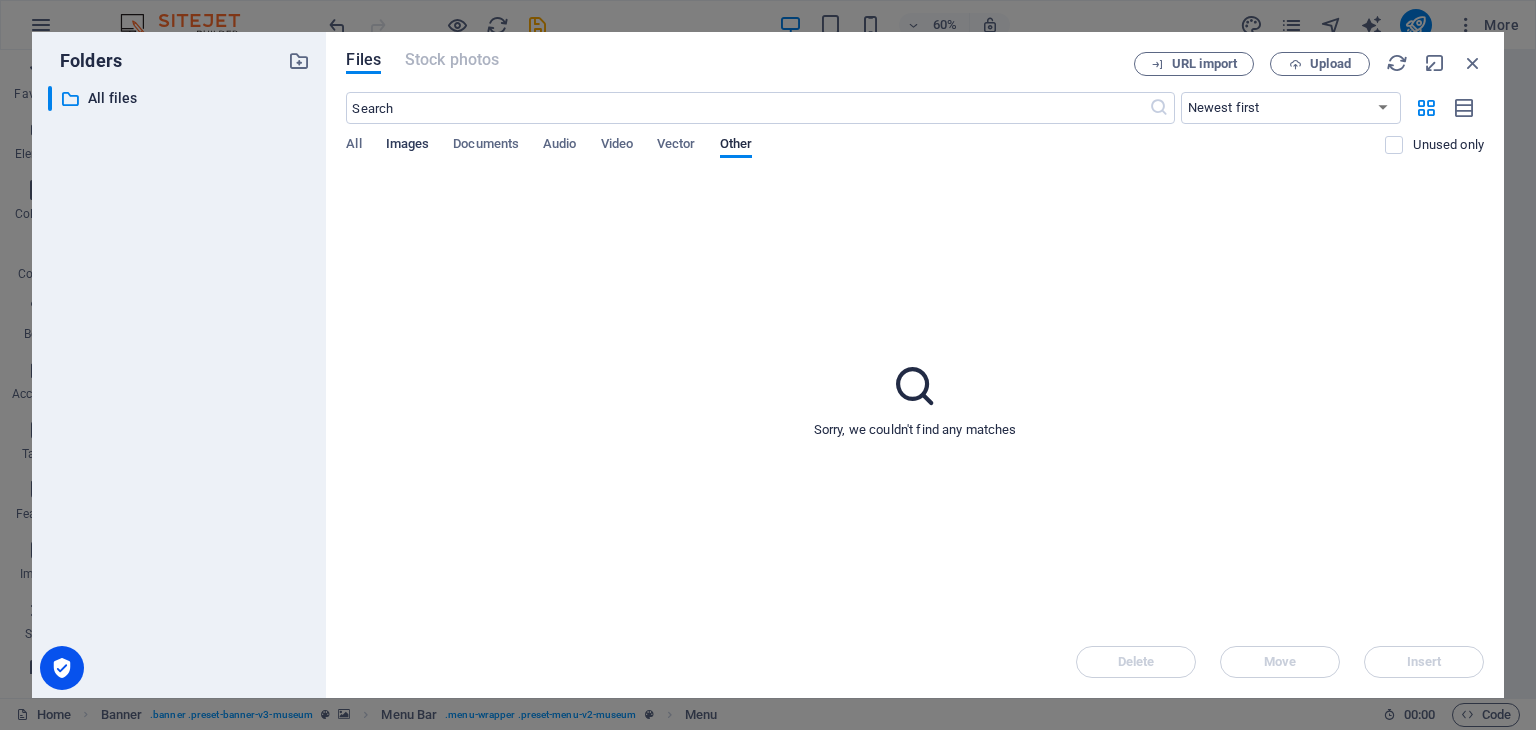 click on "Images" at bounding box center (408, 146) 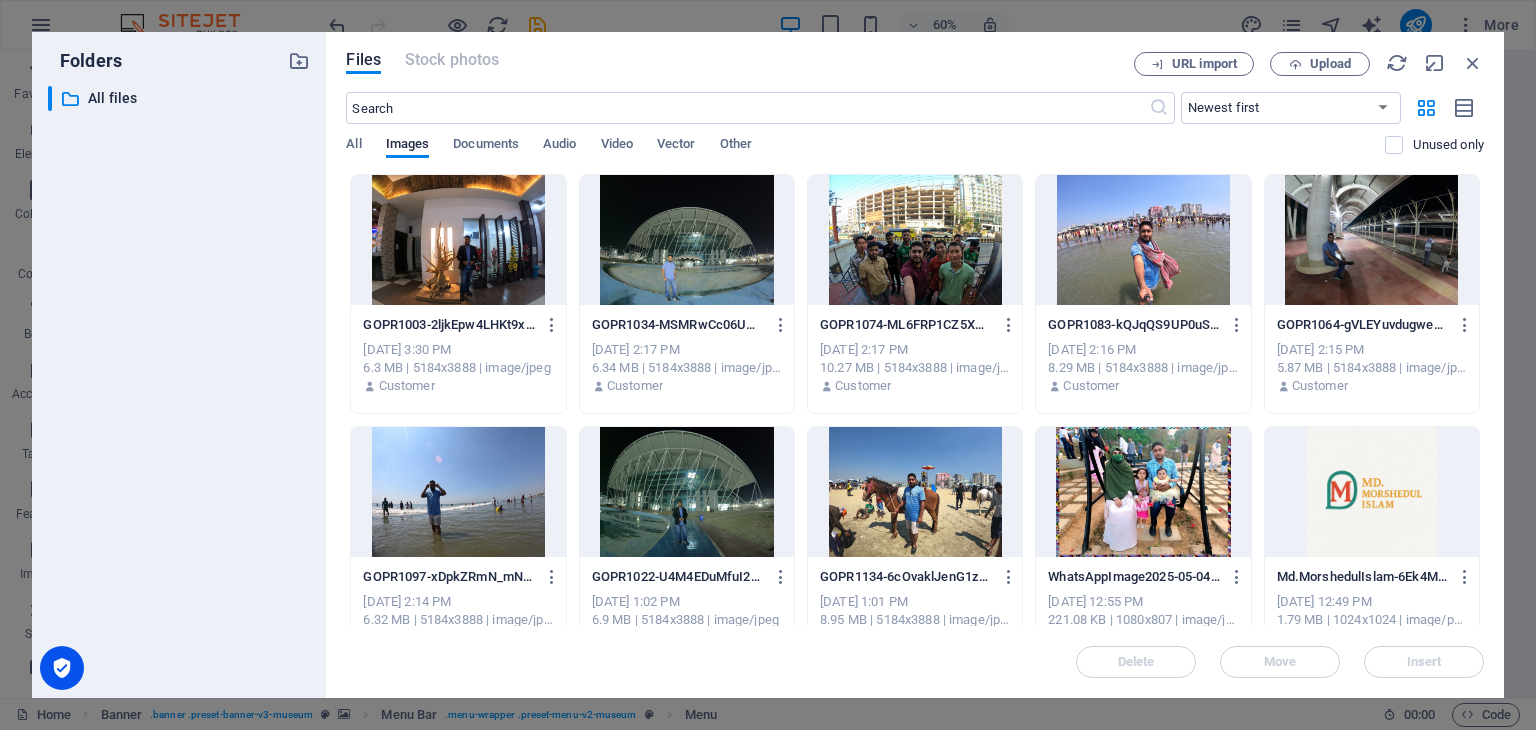 click at bounding box center (458, 492) 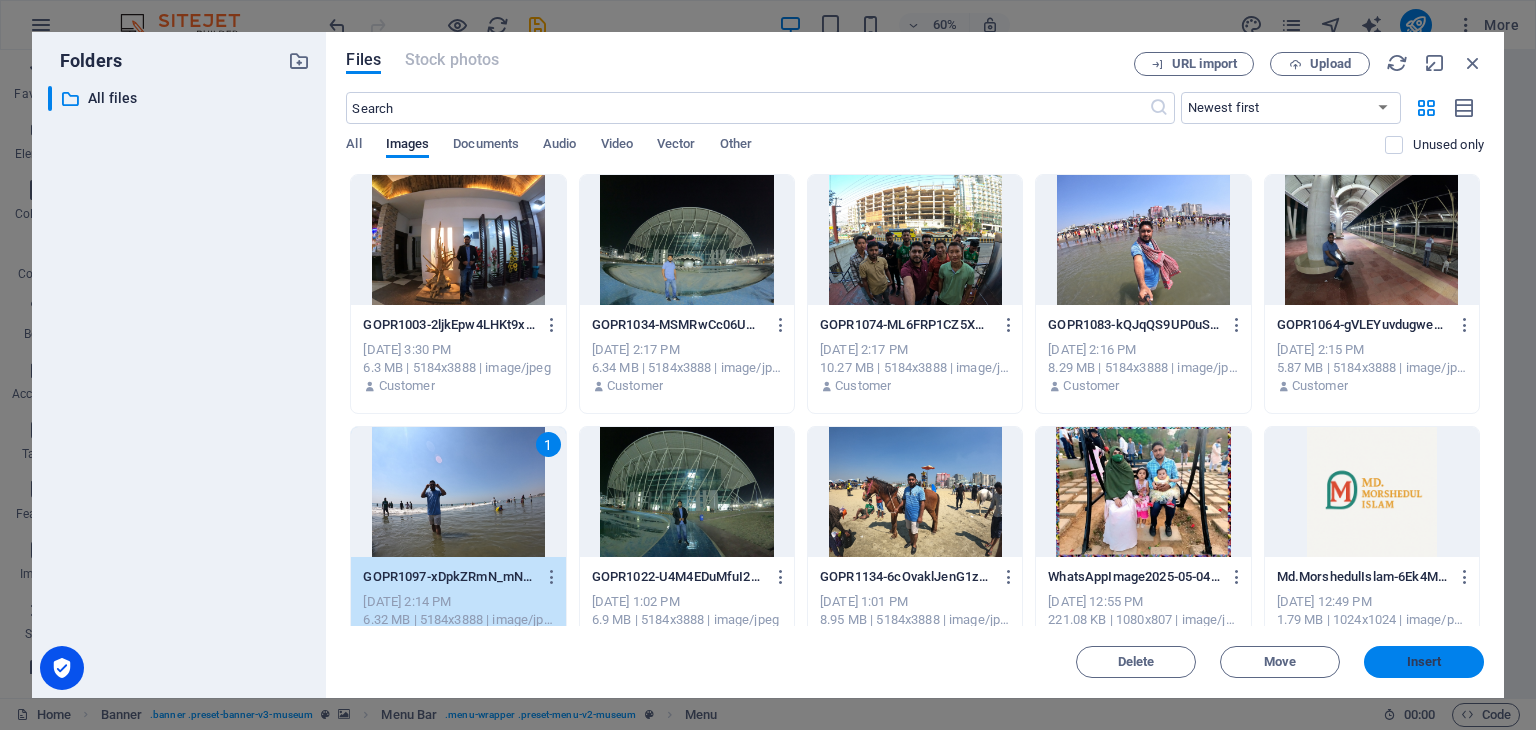 click on "Insert" at bounding box center (1424, 662) 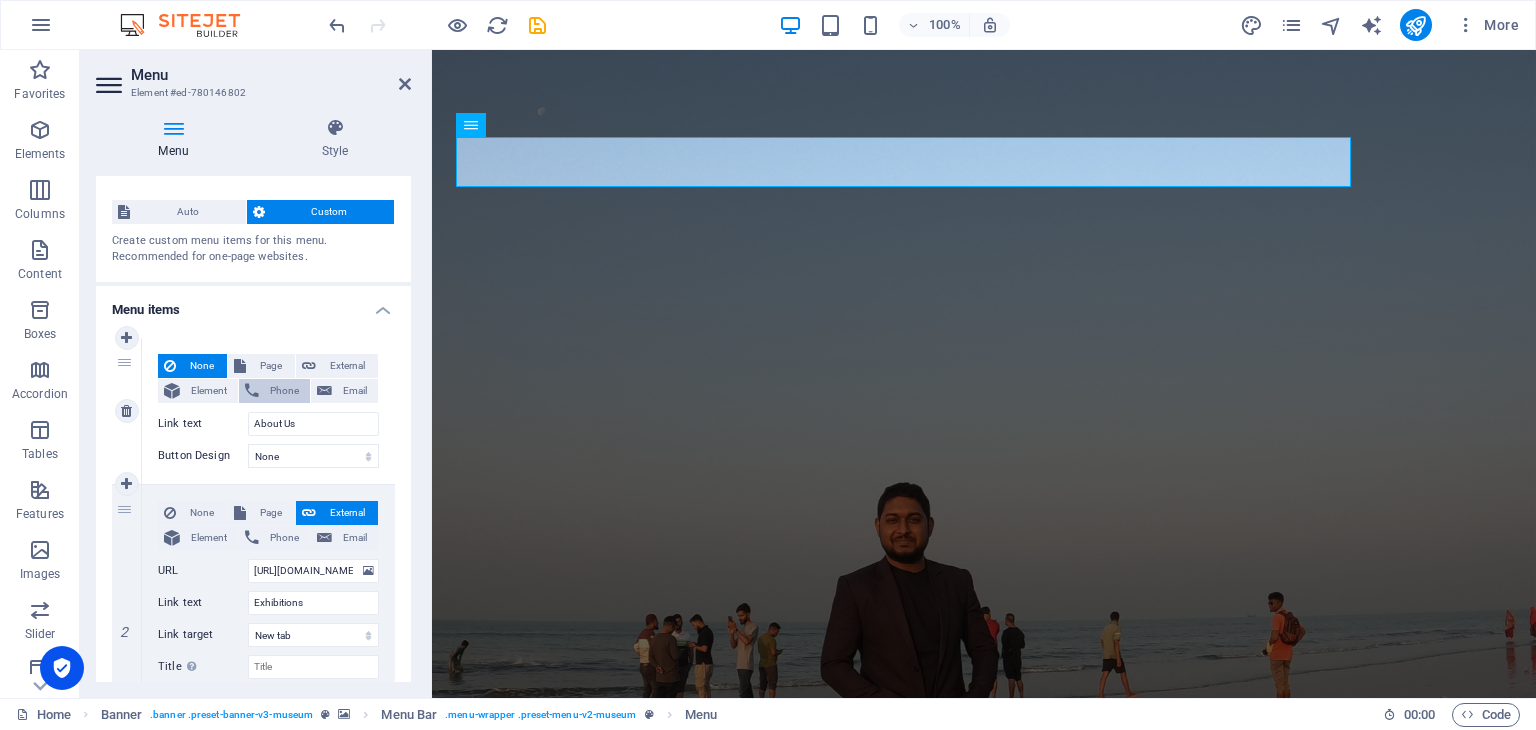 scroll, scrollTop: 0, scrollLeft: 0, axis: both 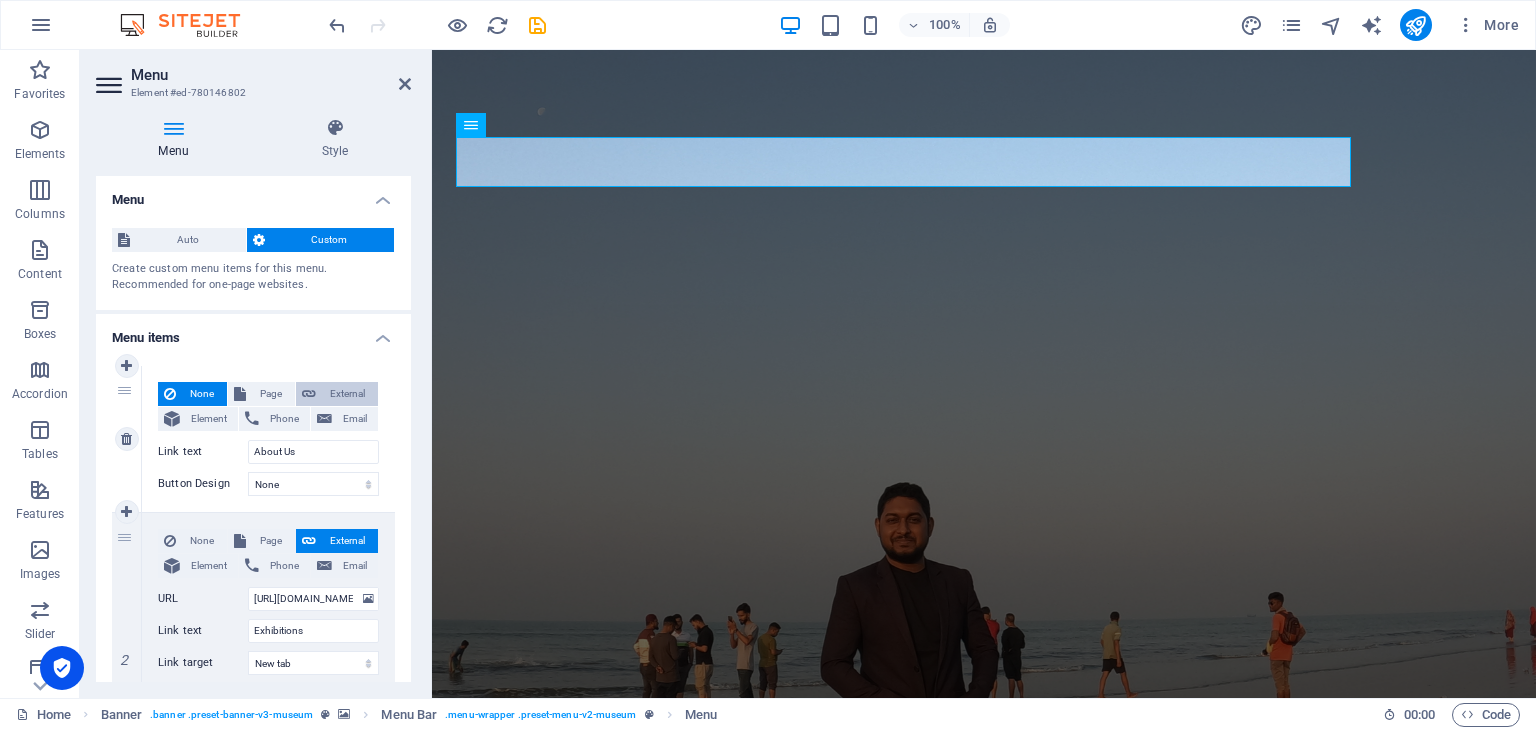 click on "External" at bounding box center (347, 394) 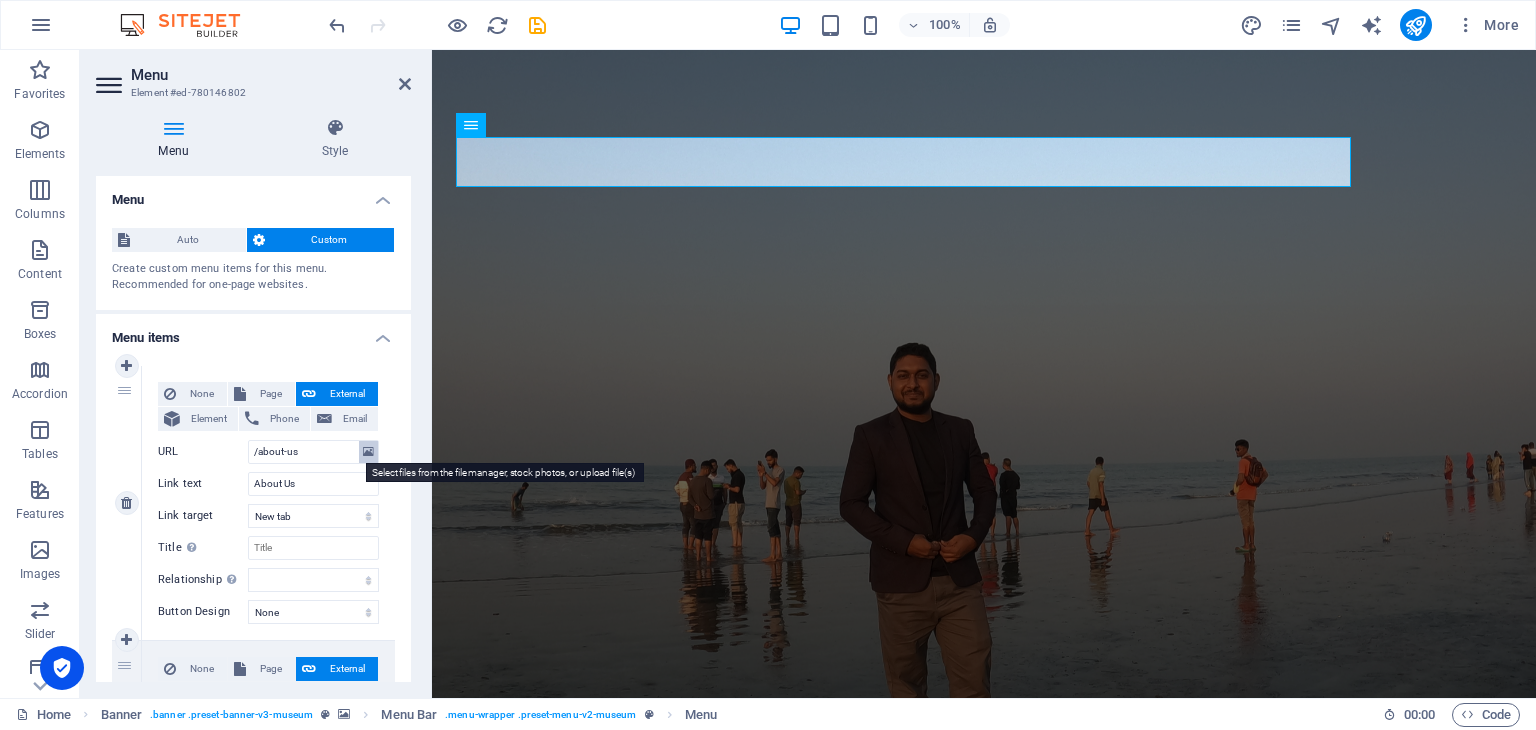click at bounding box center (368, 452) 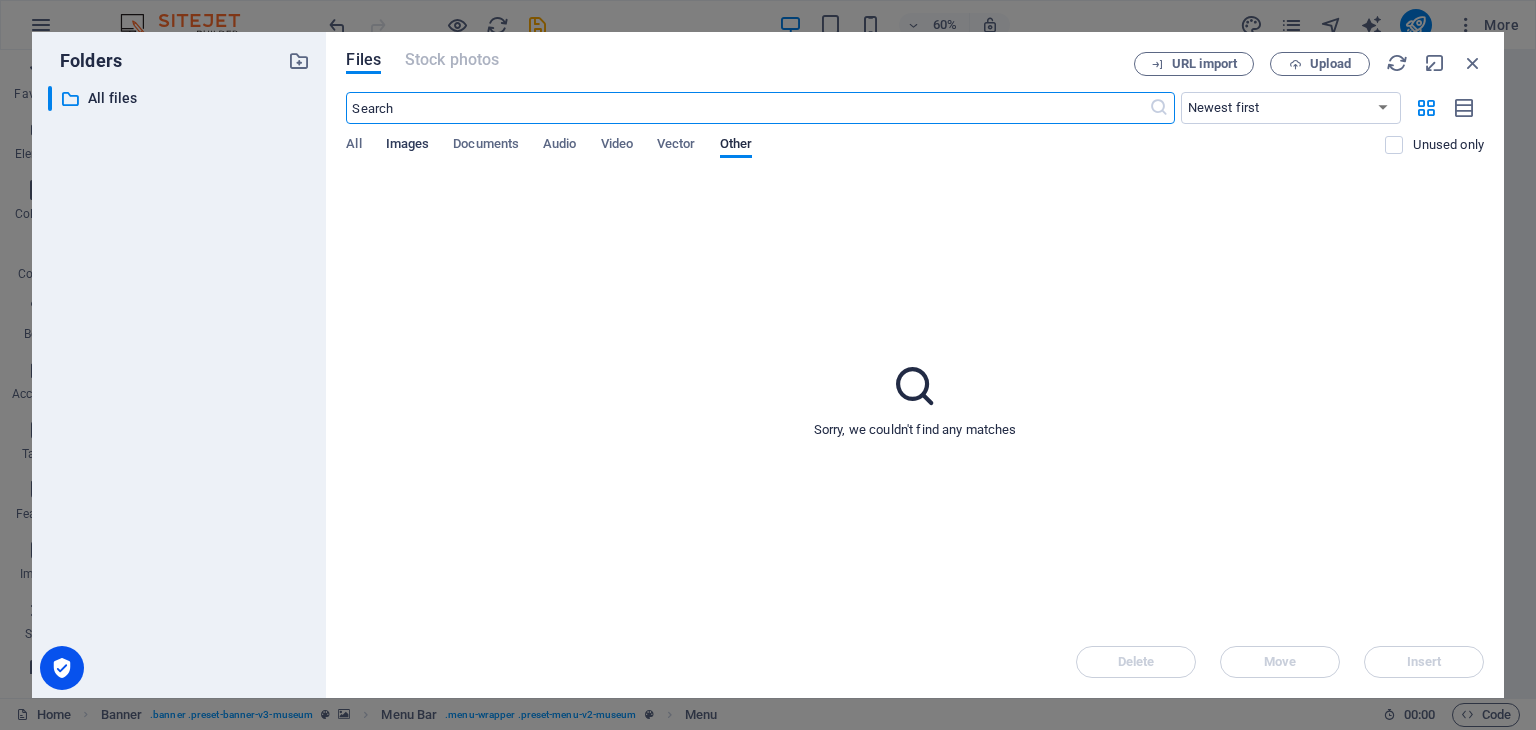 click on "Images" at bounding box center (408, 146) 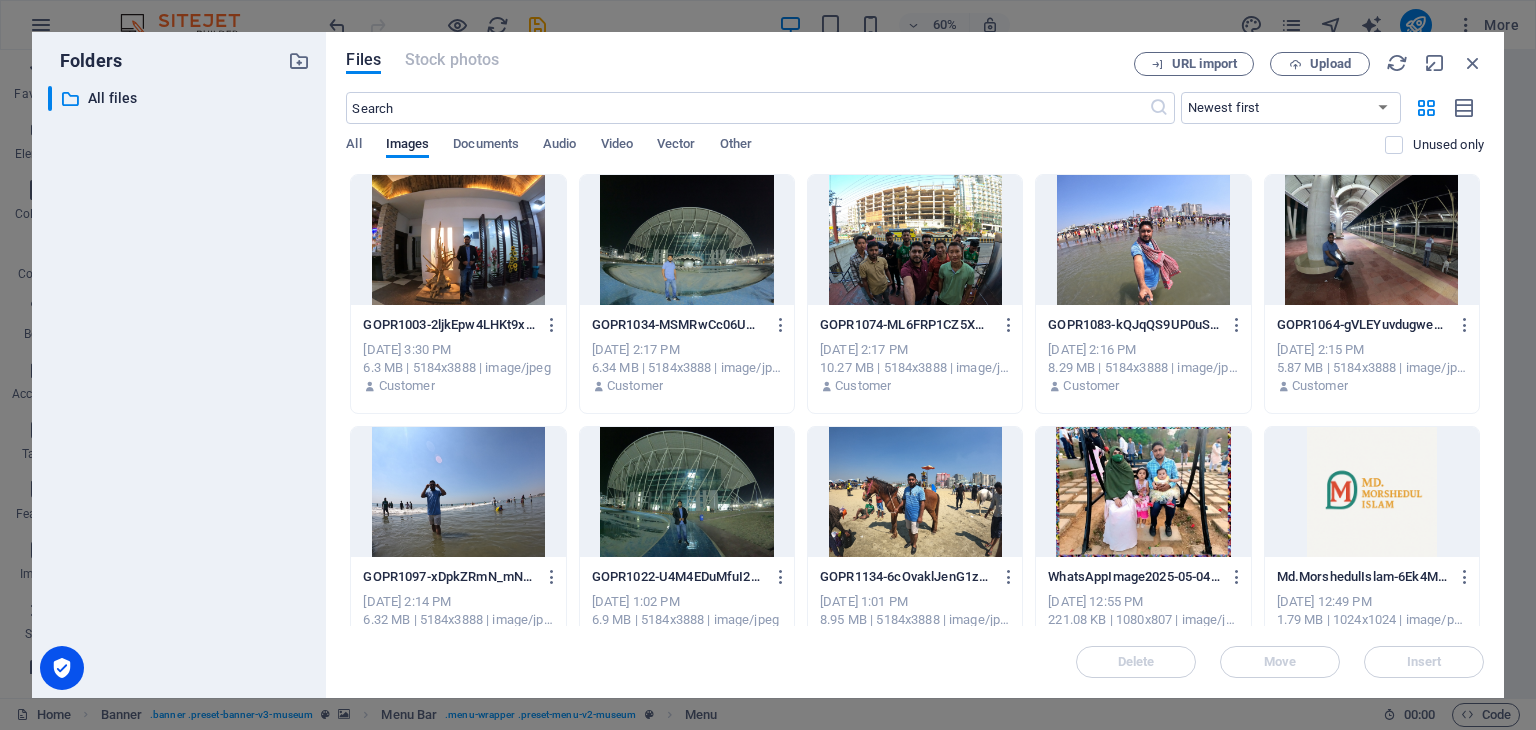 click at bounding box center [458, 240] 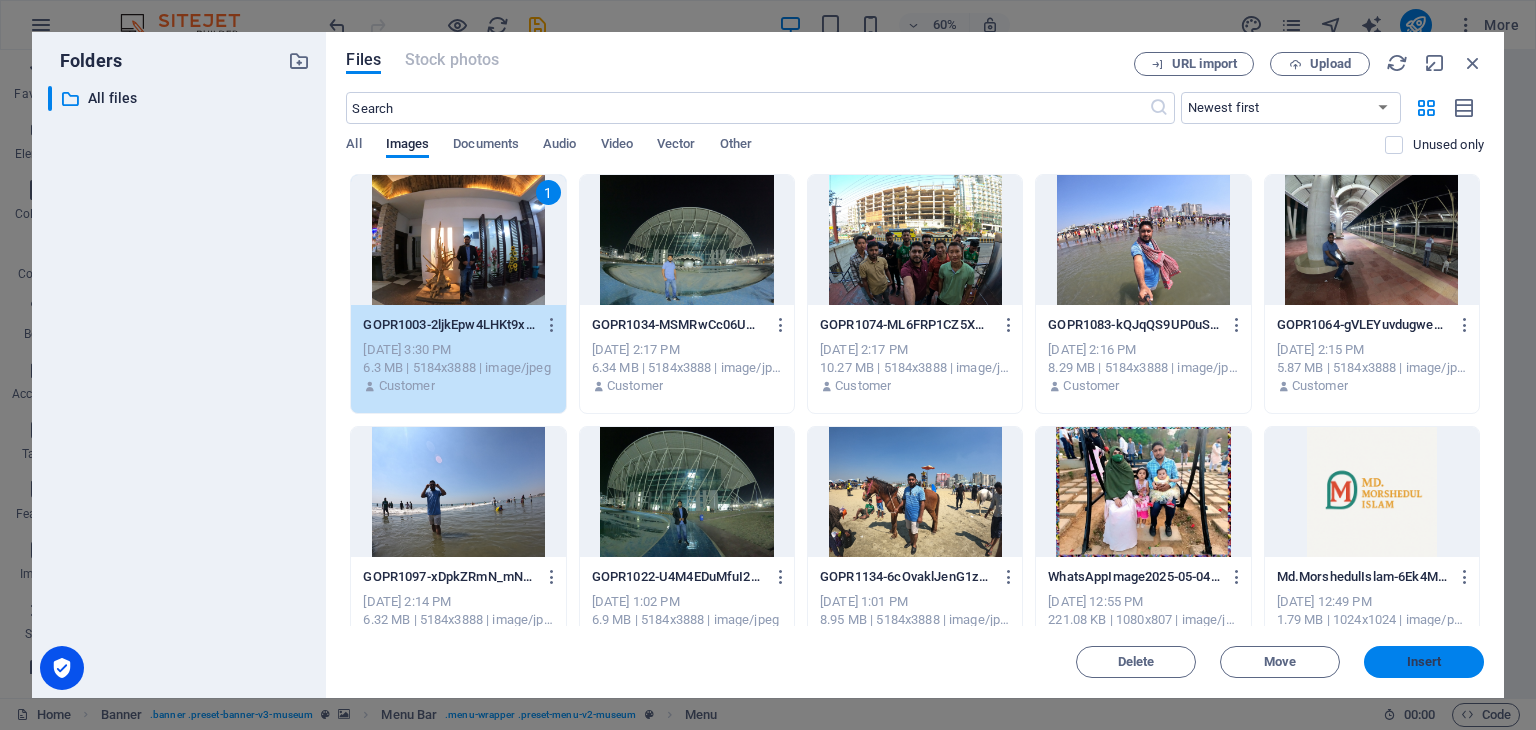 click on "Insert" at bounding box center (1424, 662) 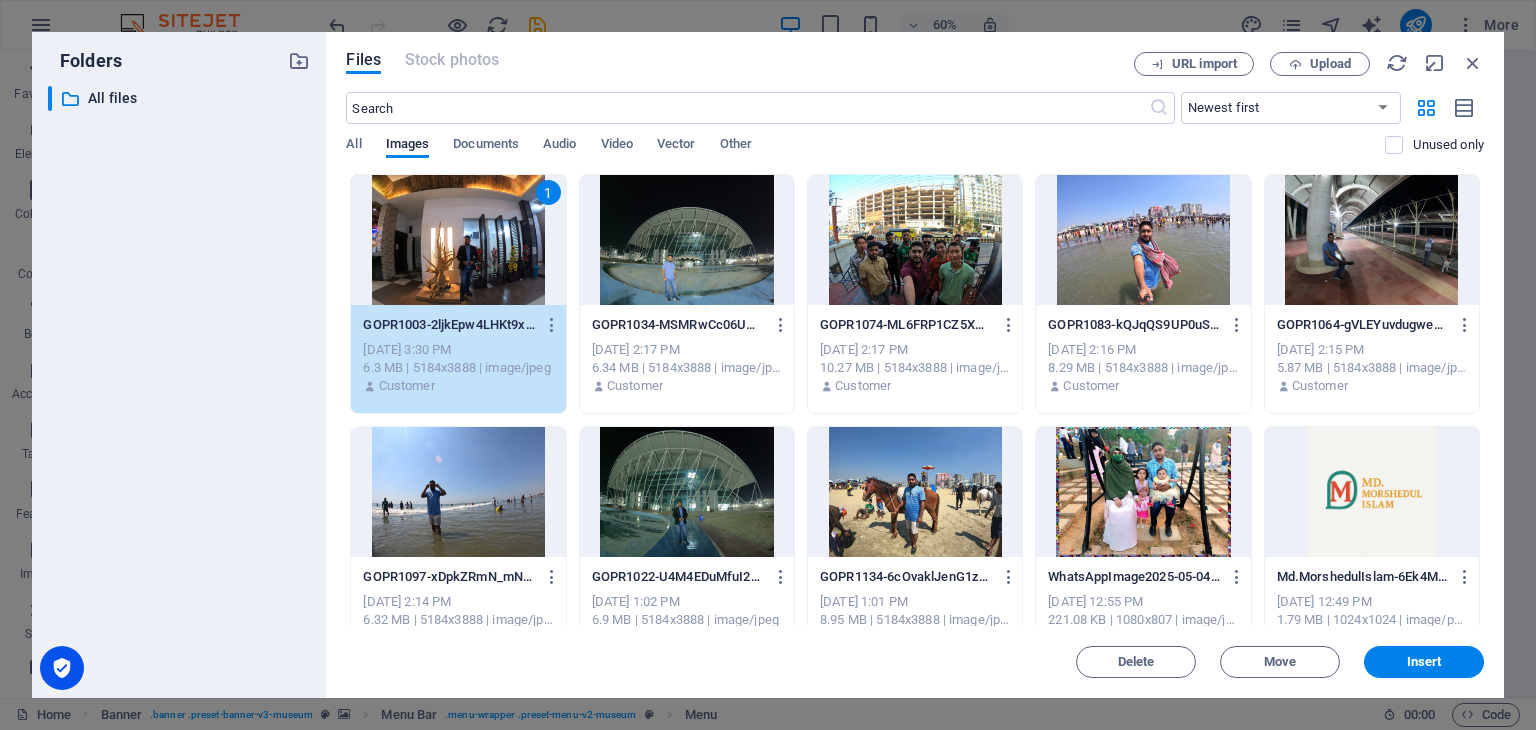 type on "https://cdn1.site-media.eu/images/0/17523531/GOPR1003-2ljkEpw4LHKt9x4dEgFaHA.JPG" 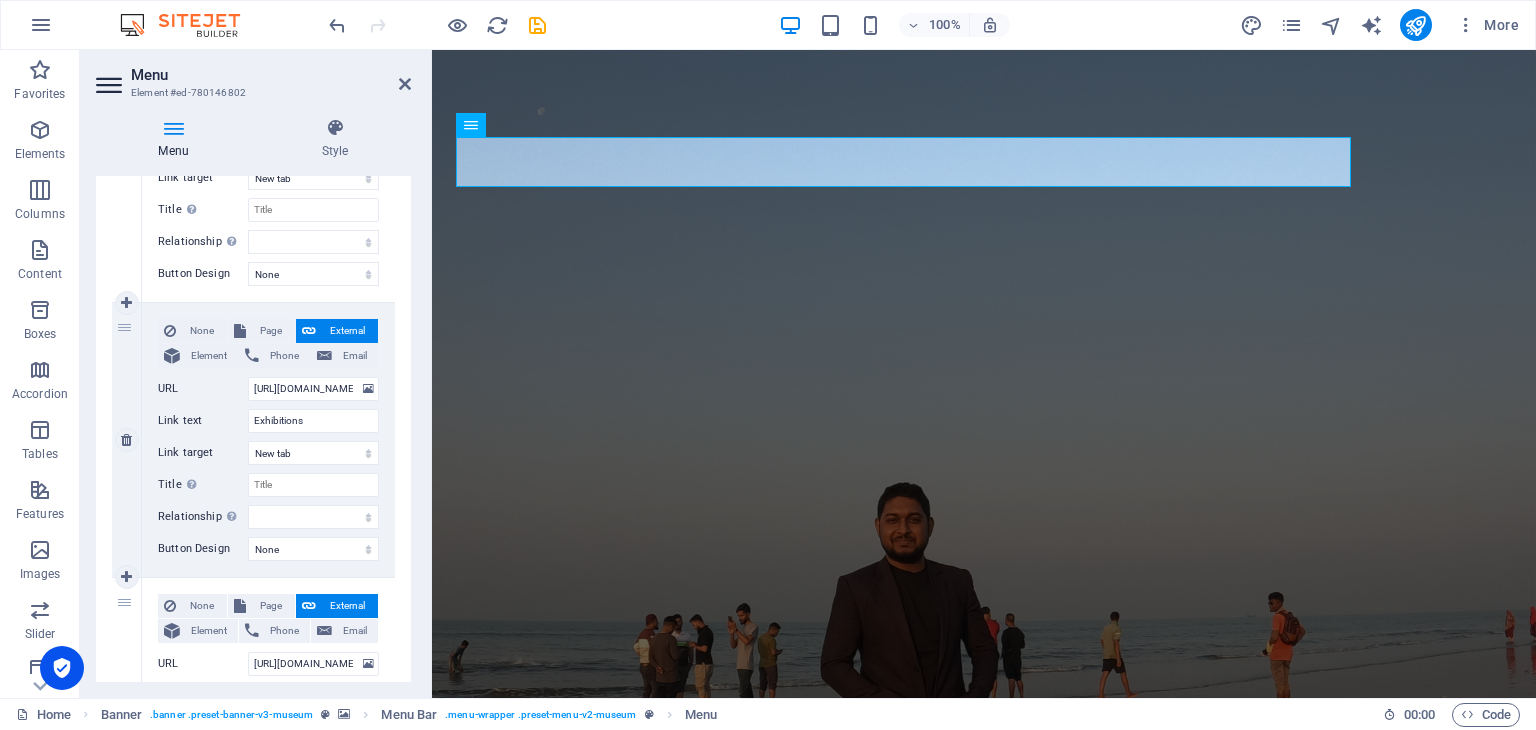 scroll, scrollTop: 0, scrollLeft: 0, axis: both 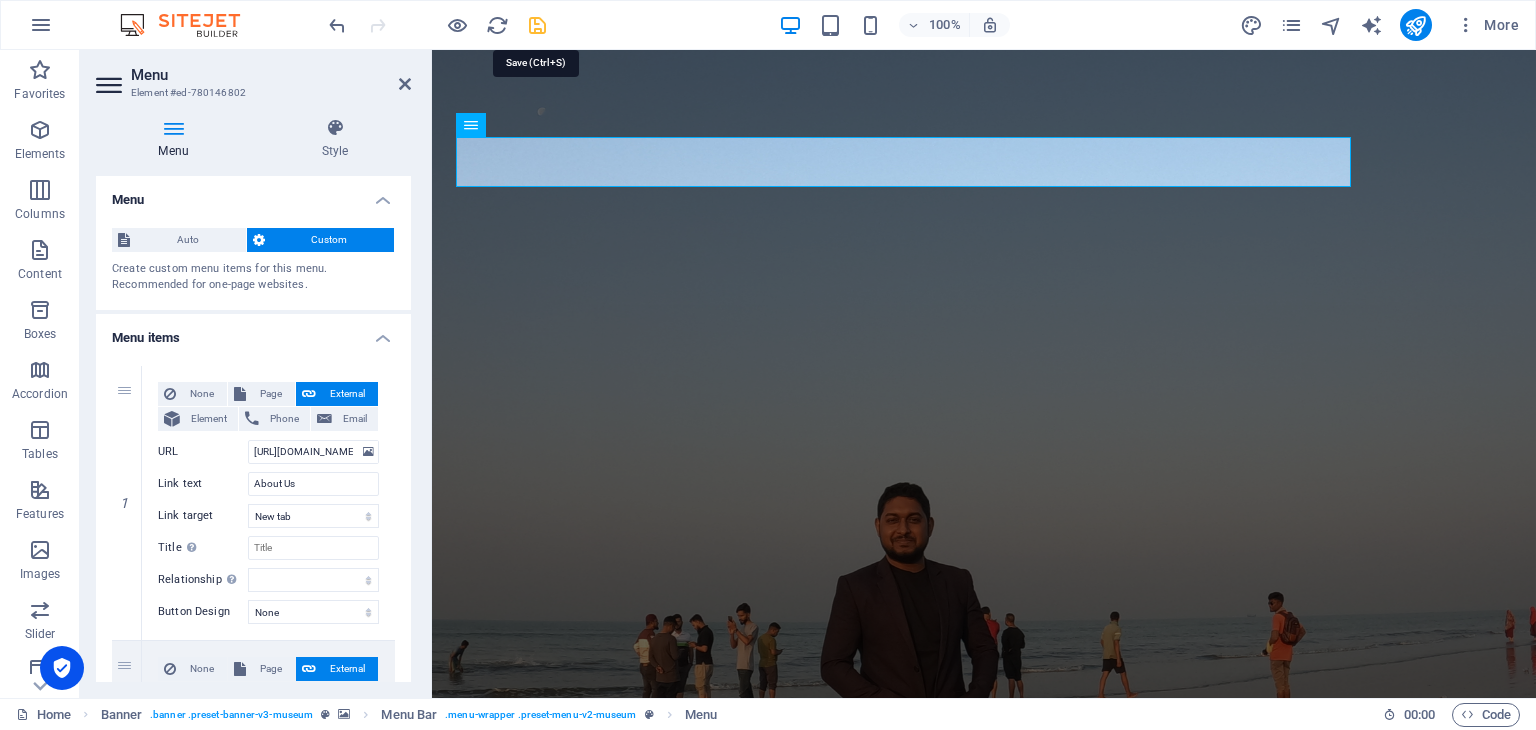 click at bounding box center (537, 25) 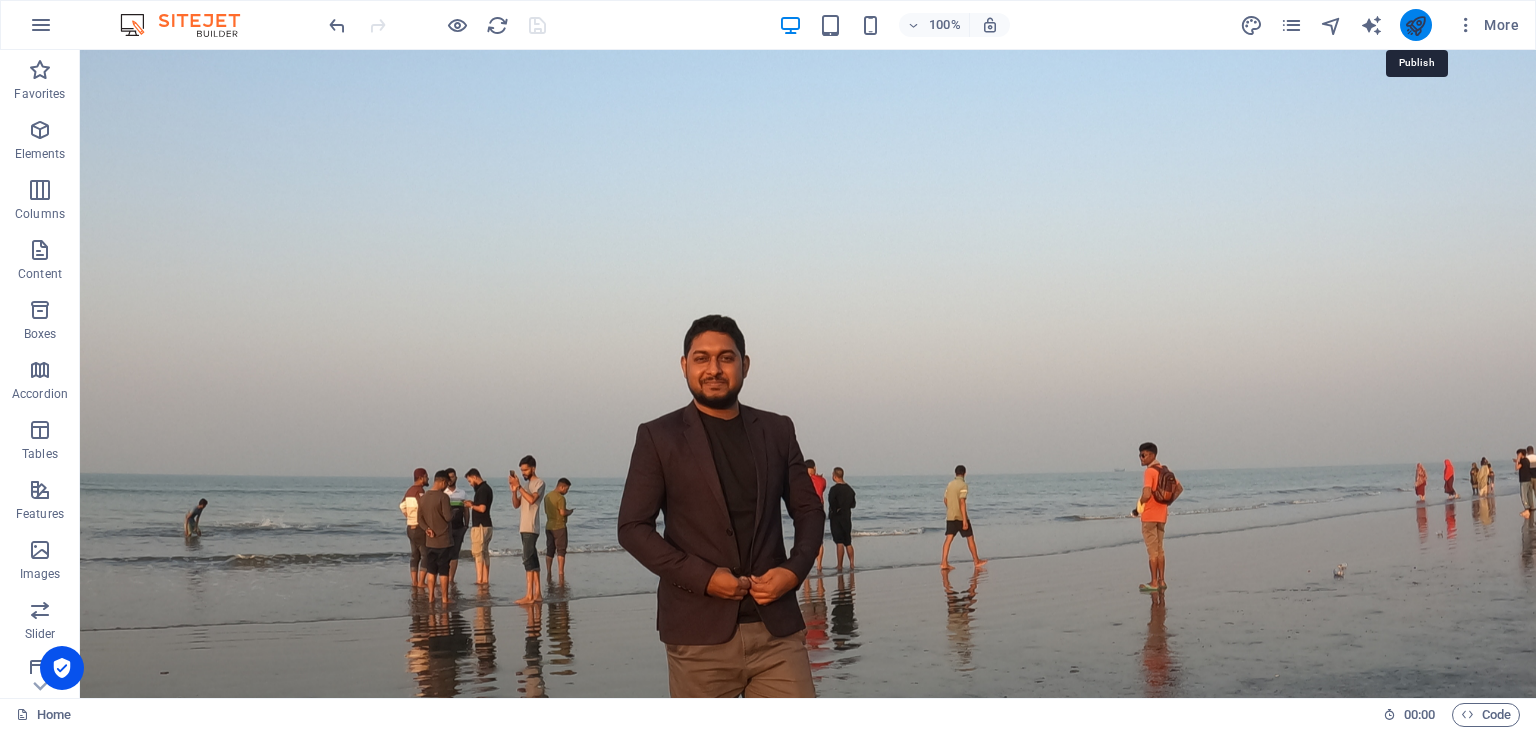 click at bounding box center [1415, 25] 